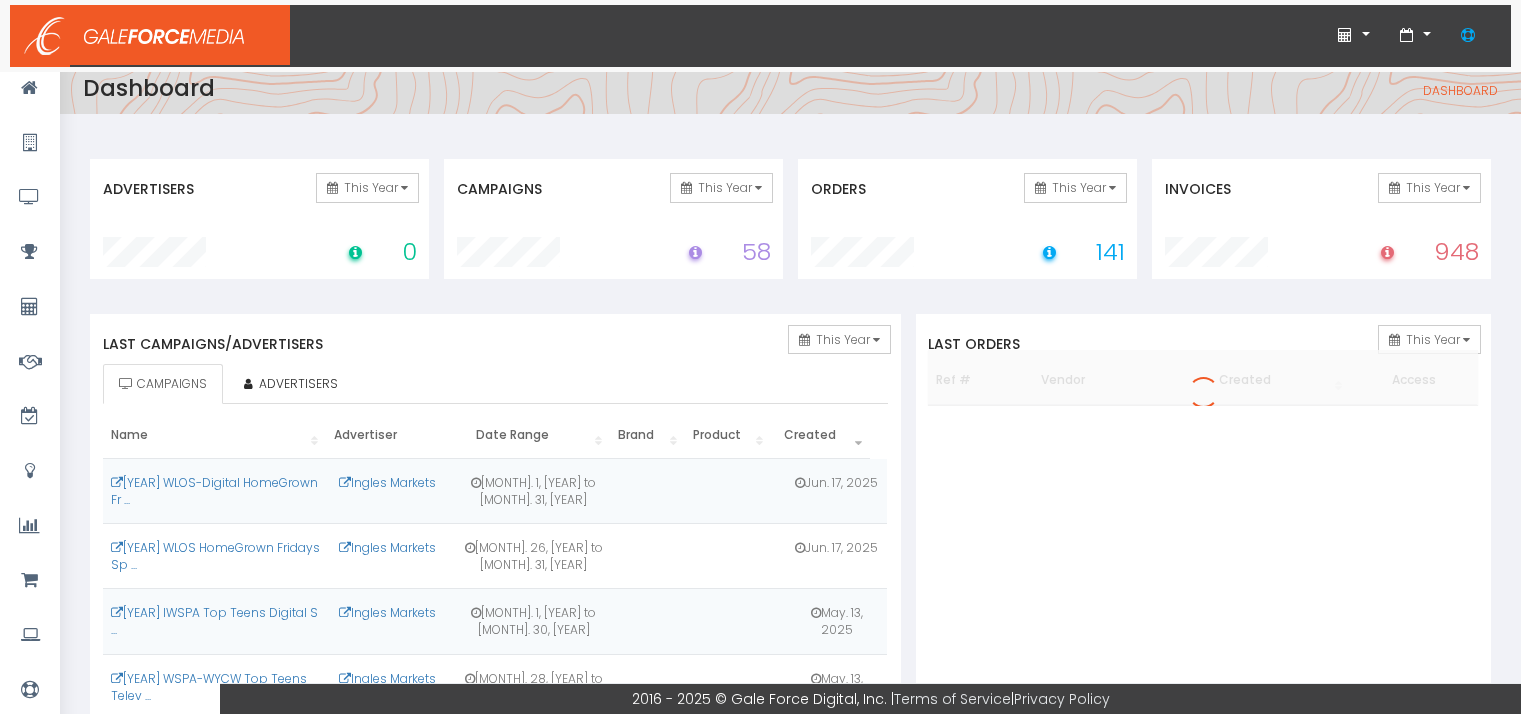 scroll, scrollTop: 0, scrollLeft: 0, axis: both 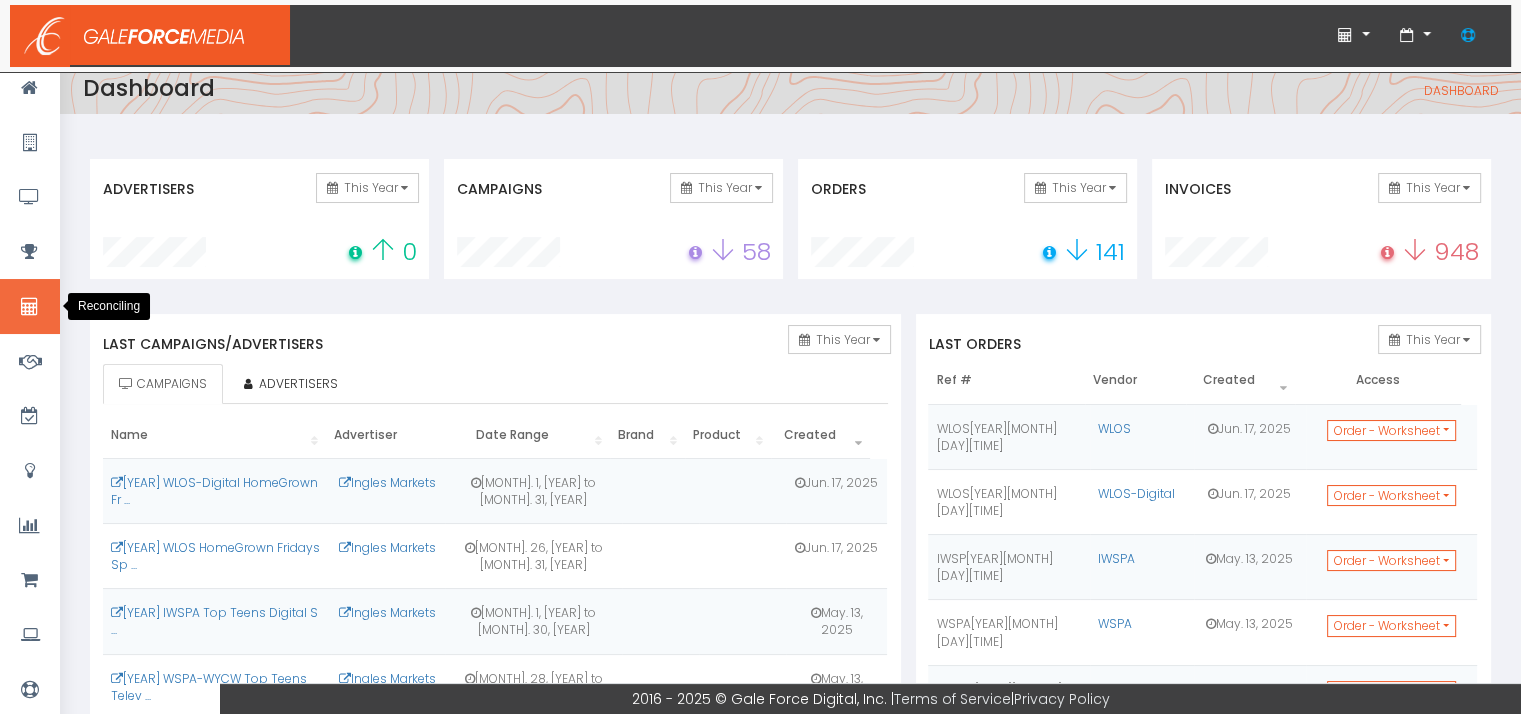 click at bounding box center (30, 306) 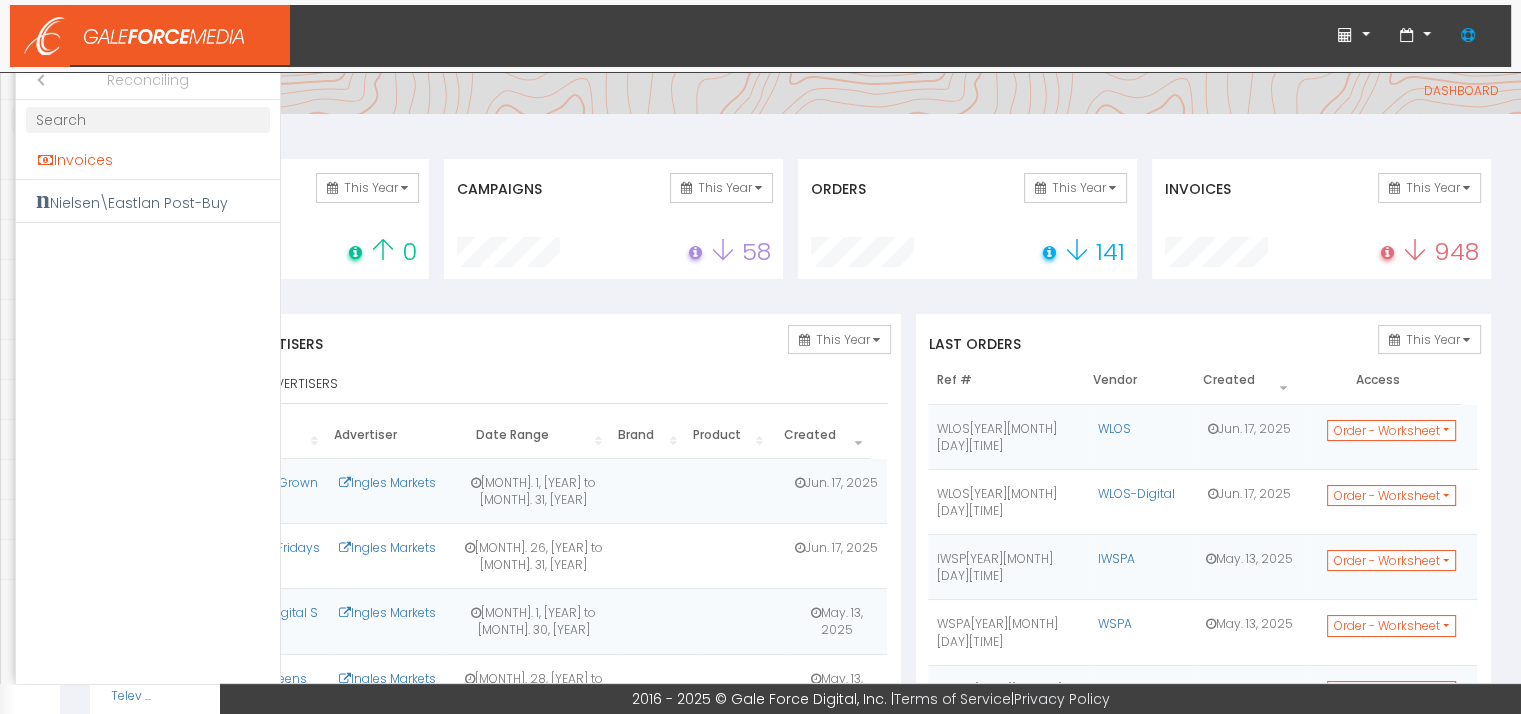 click on "Invoices" at bounding box center [148, 160] 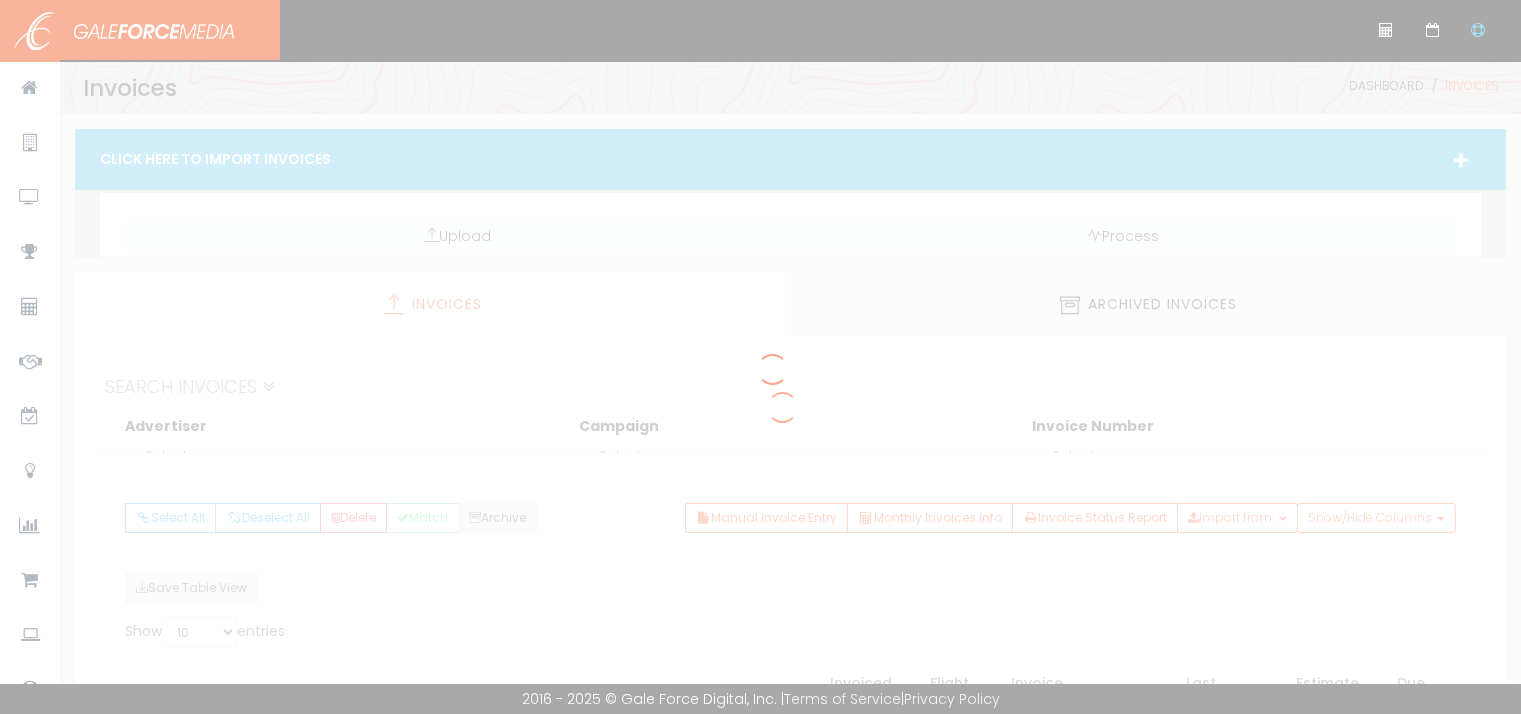 scroll, scrollTop: 0, scrollLeft: 0, axis: both 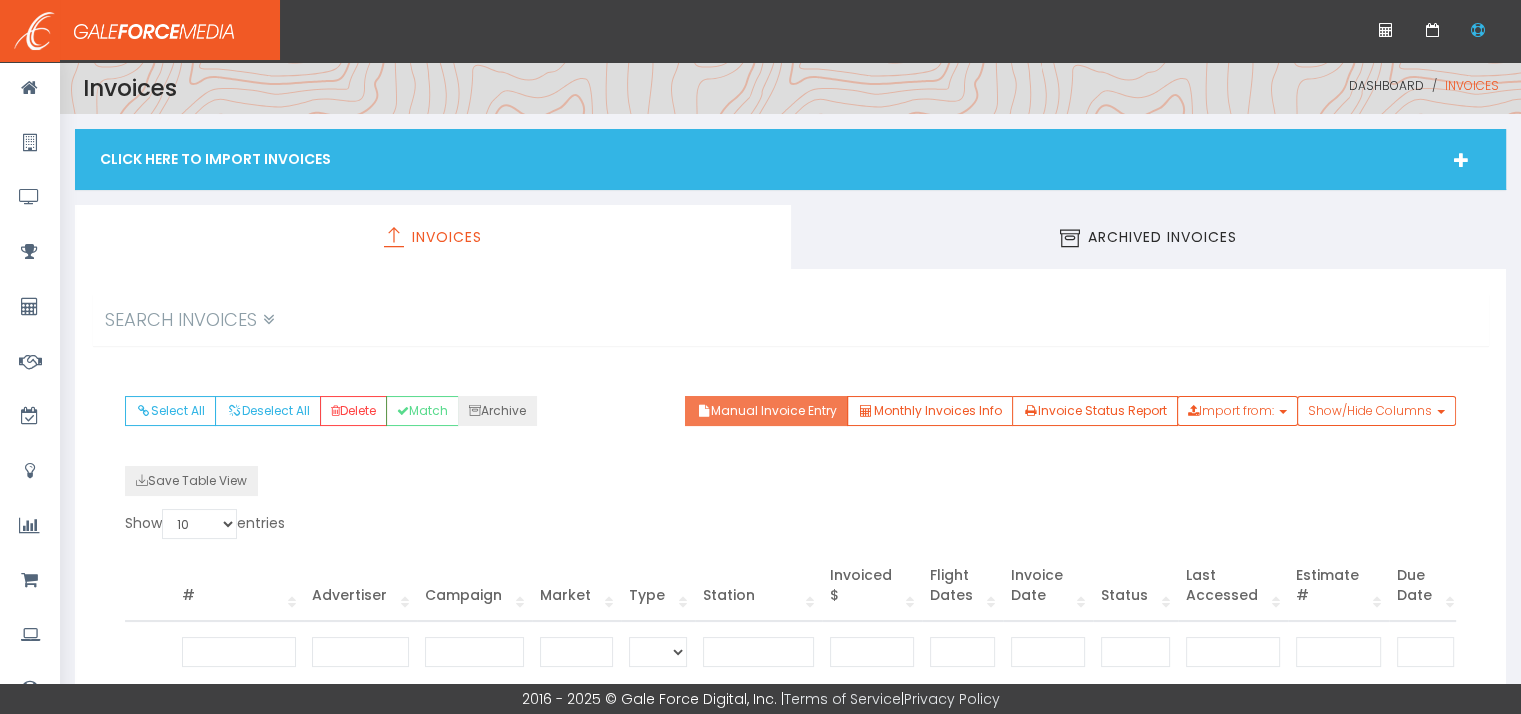 click on "Manual Invoice Entry" at bounding box center (766, 411) 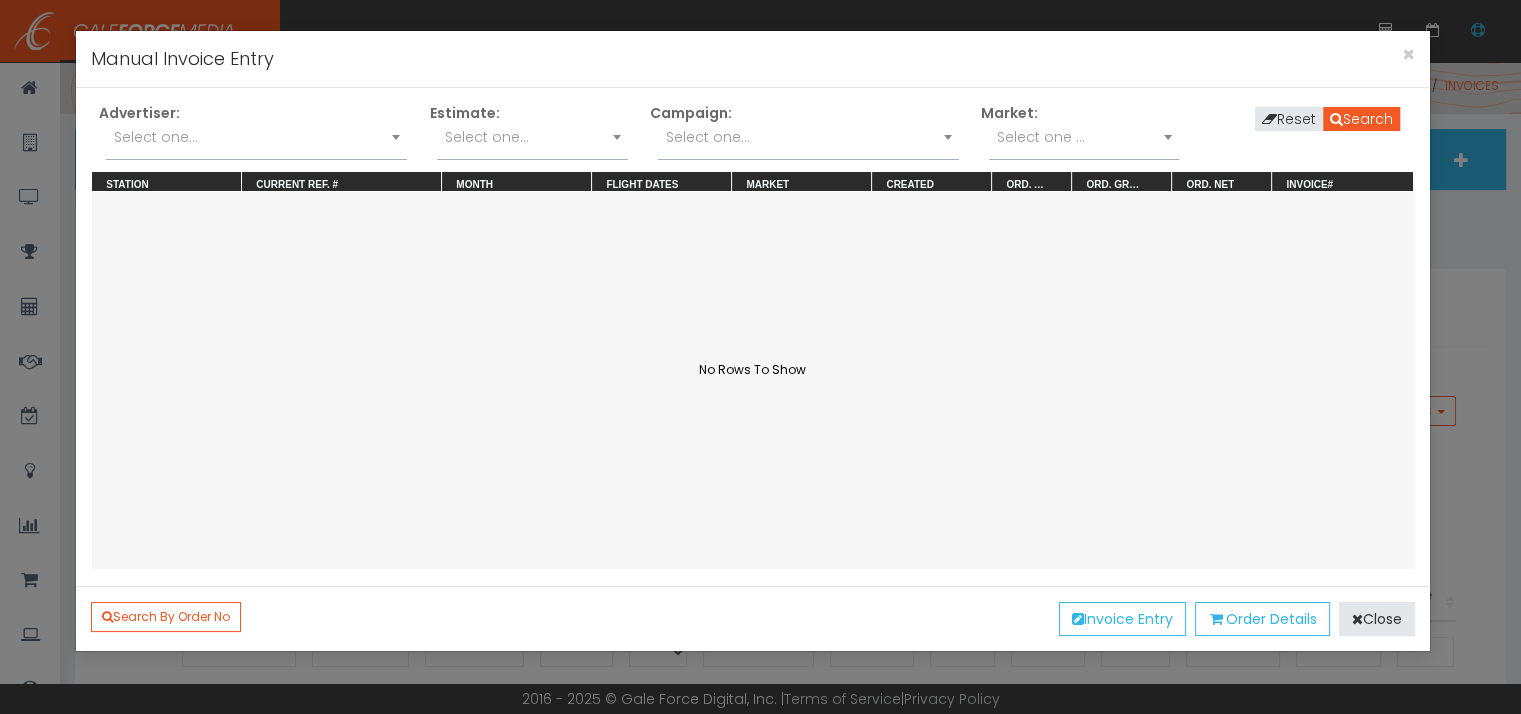 click on "Select one..." at bounding box center [256, 142] 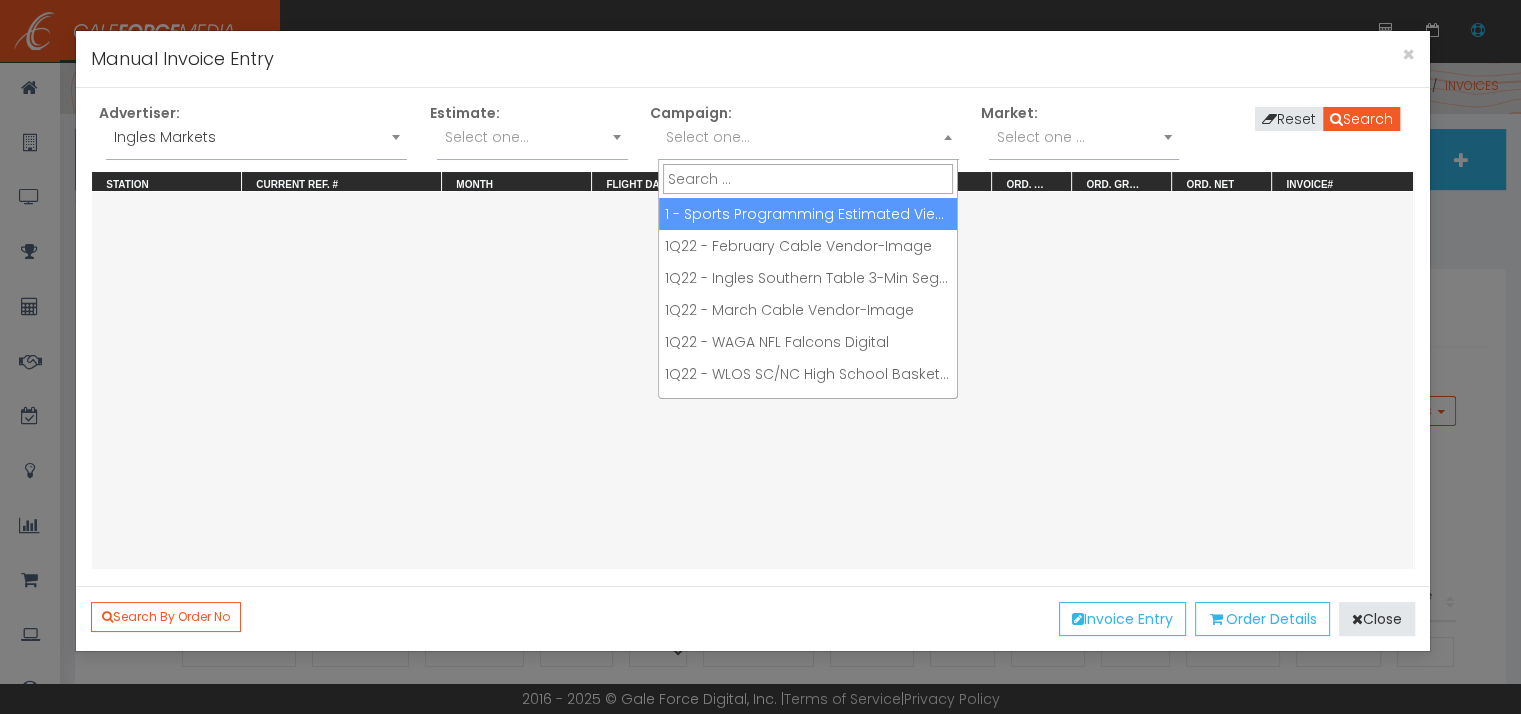 click on "Select one..." at bounding box center [808, 137] 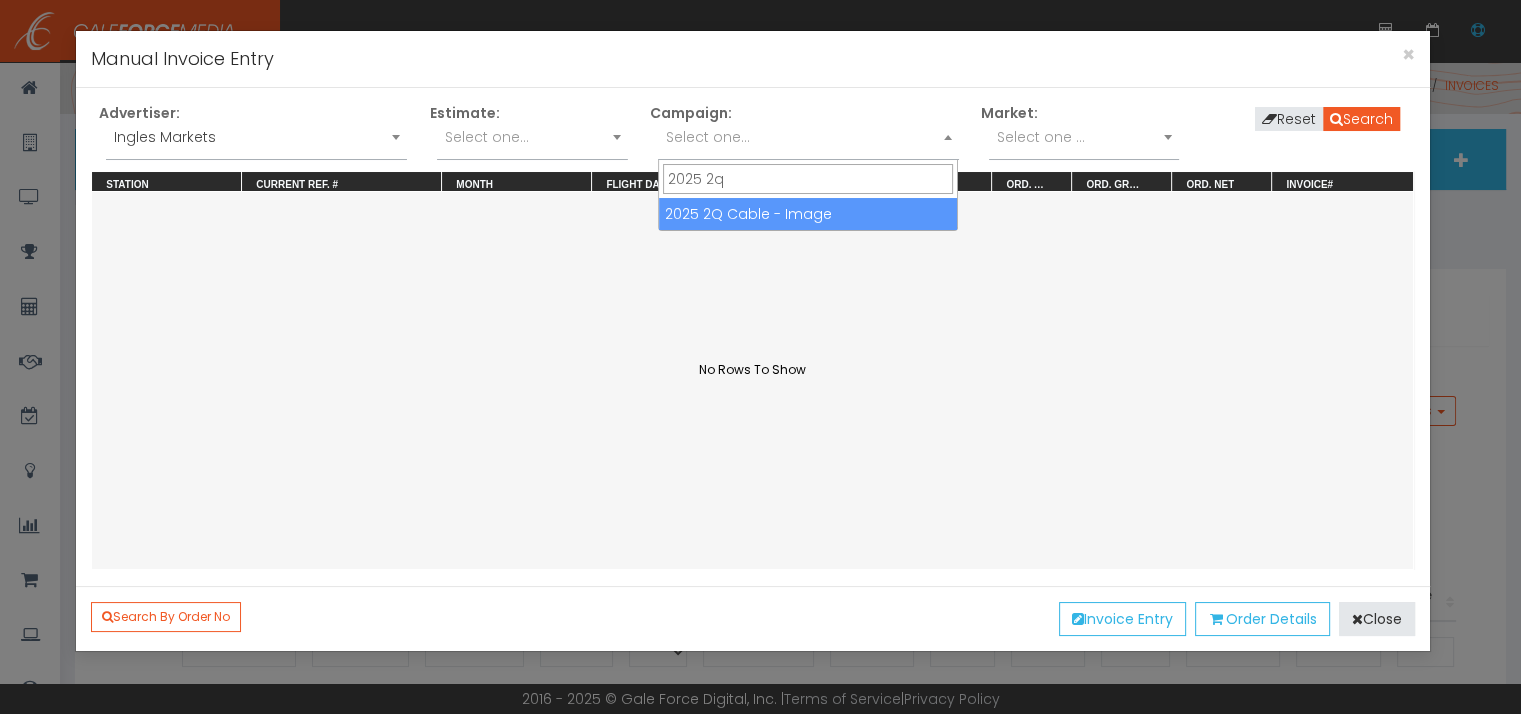 type on "2025 2q" 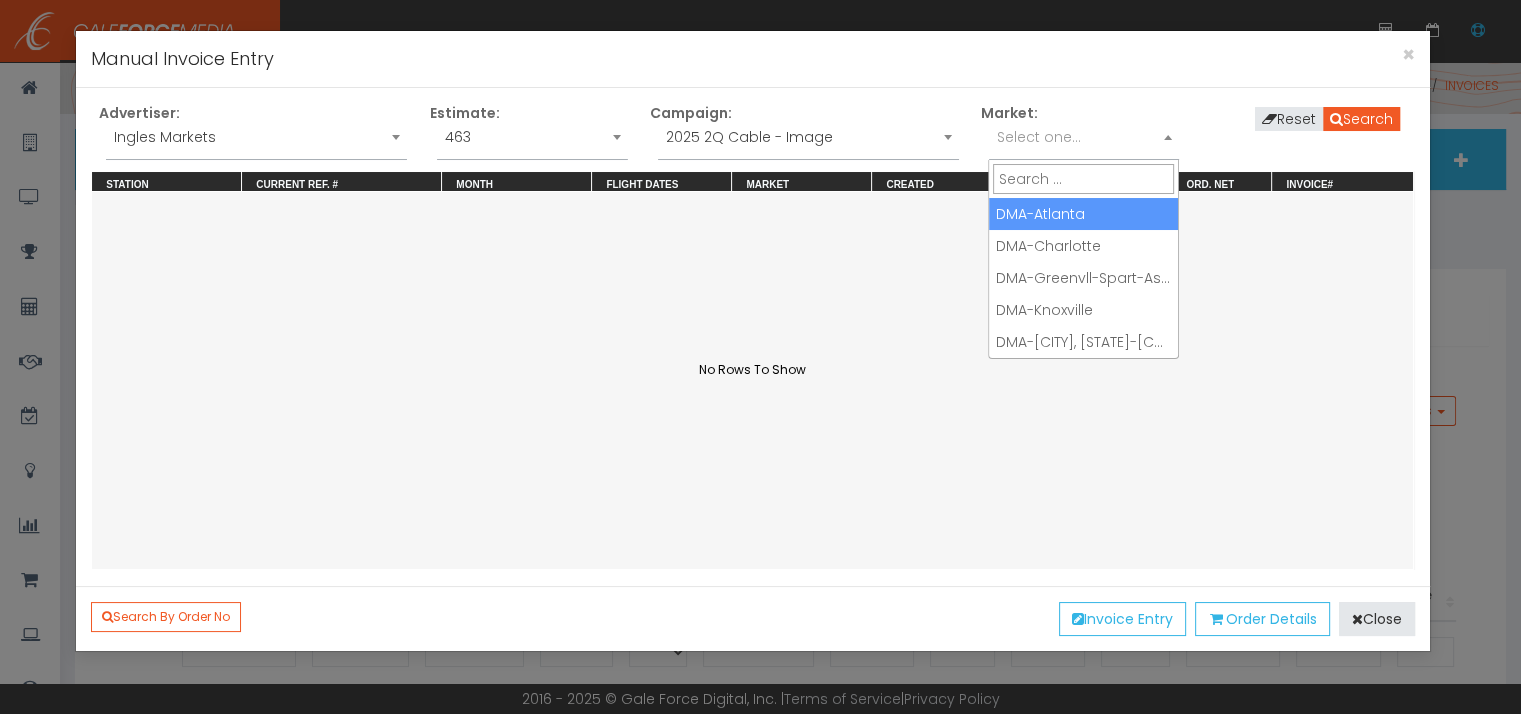 click on "Select one..." at bounding box center (1084, 137) 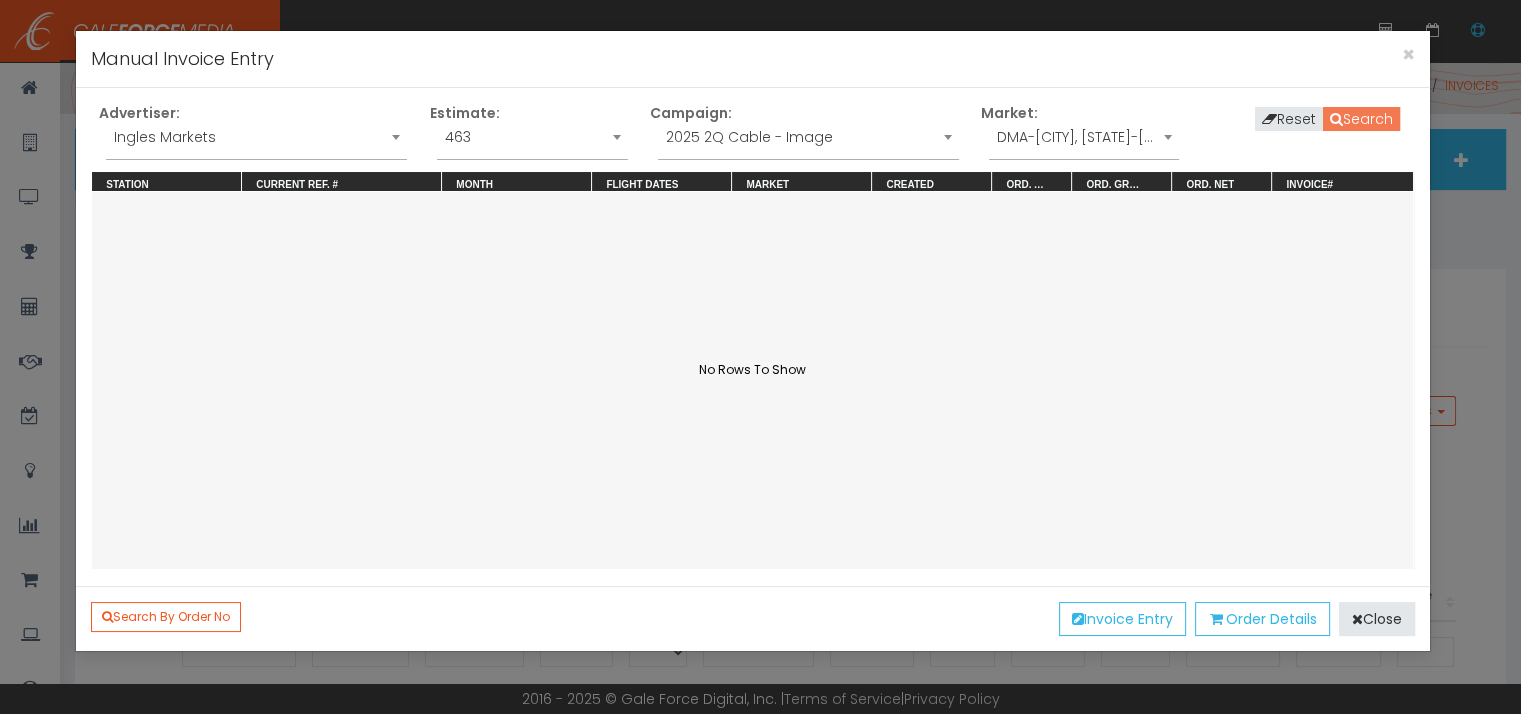 click on "Search" at bounding box center (1361, 119) 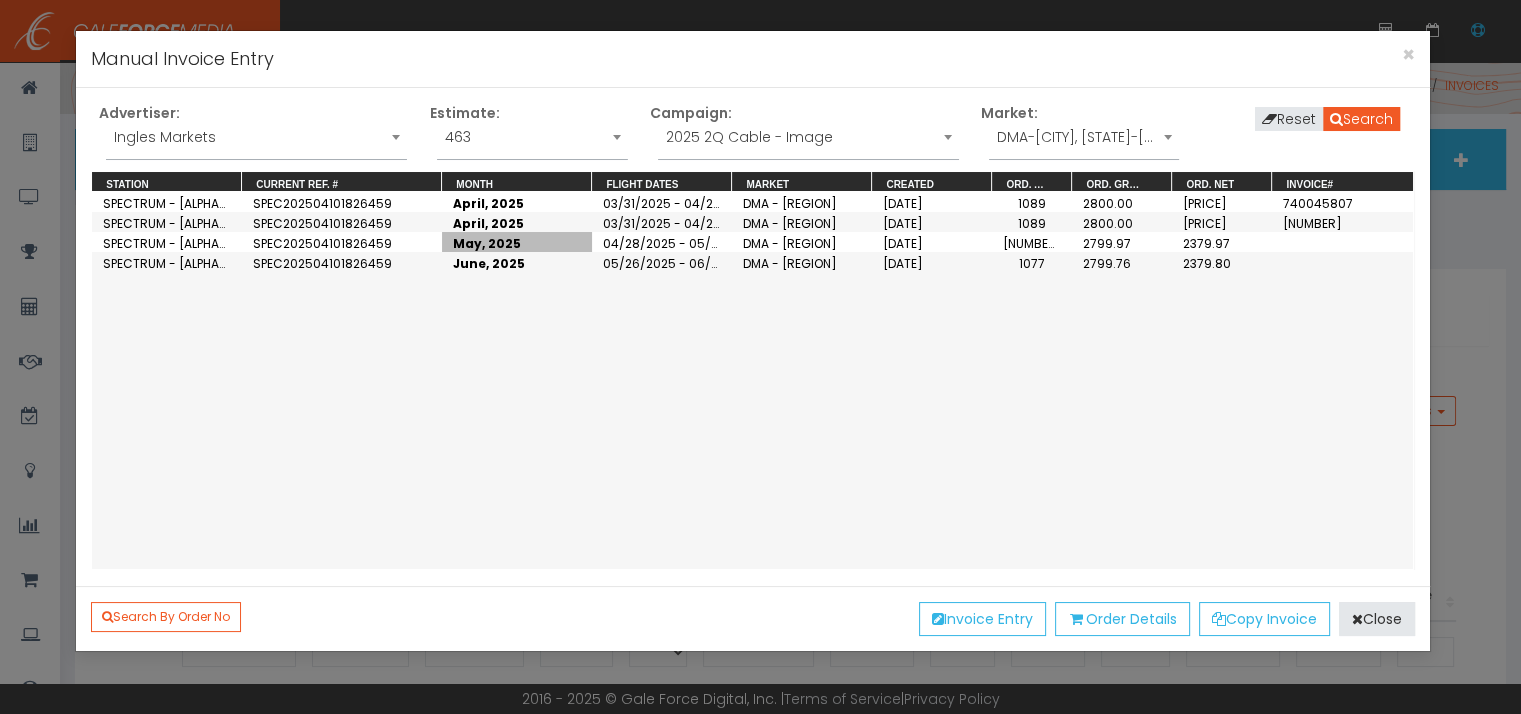 click on "May, 2025" at bounding box center (517, 242) 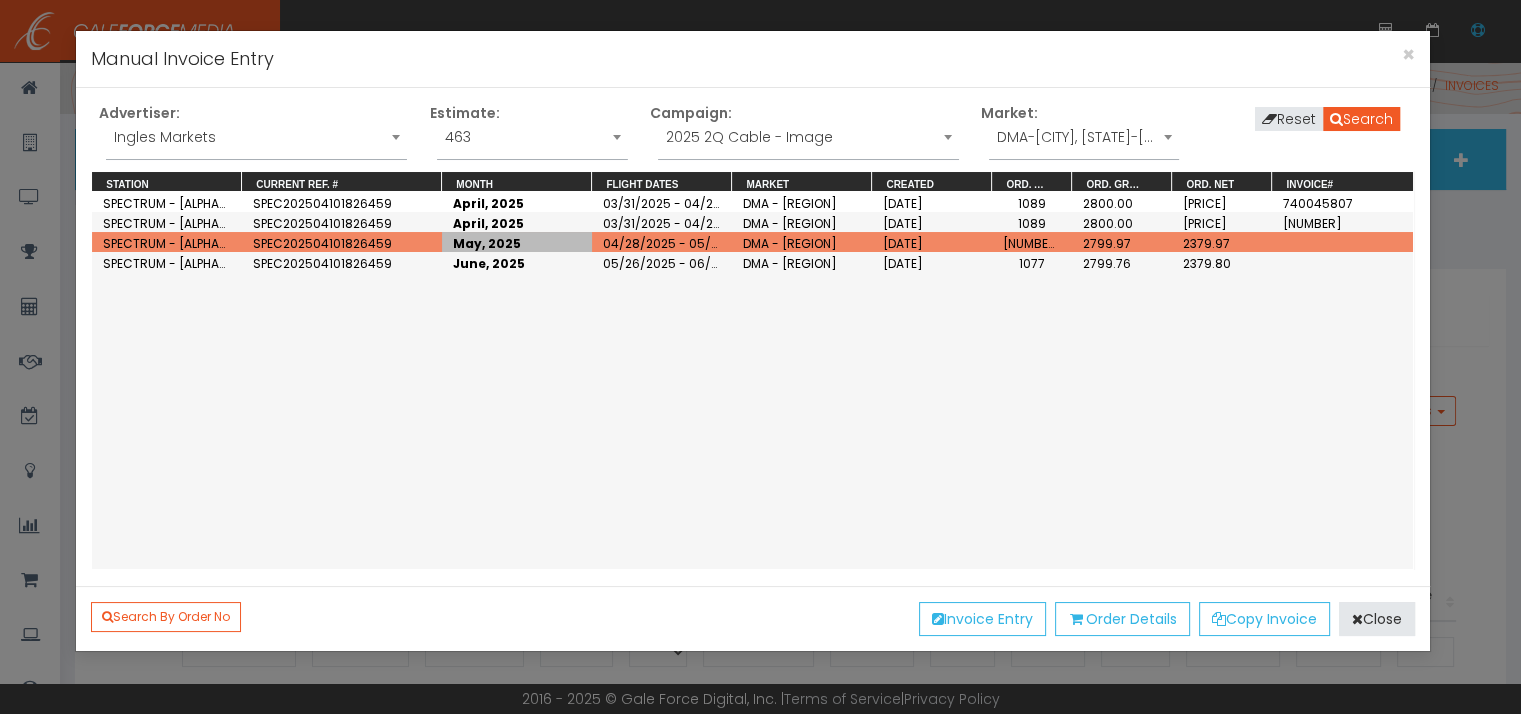click on "May, 2025" at bounding box center [517, 242] 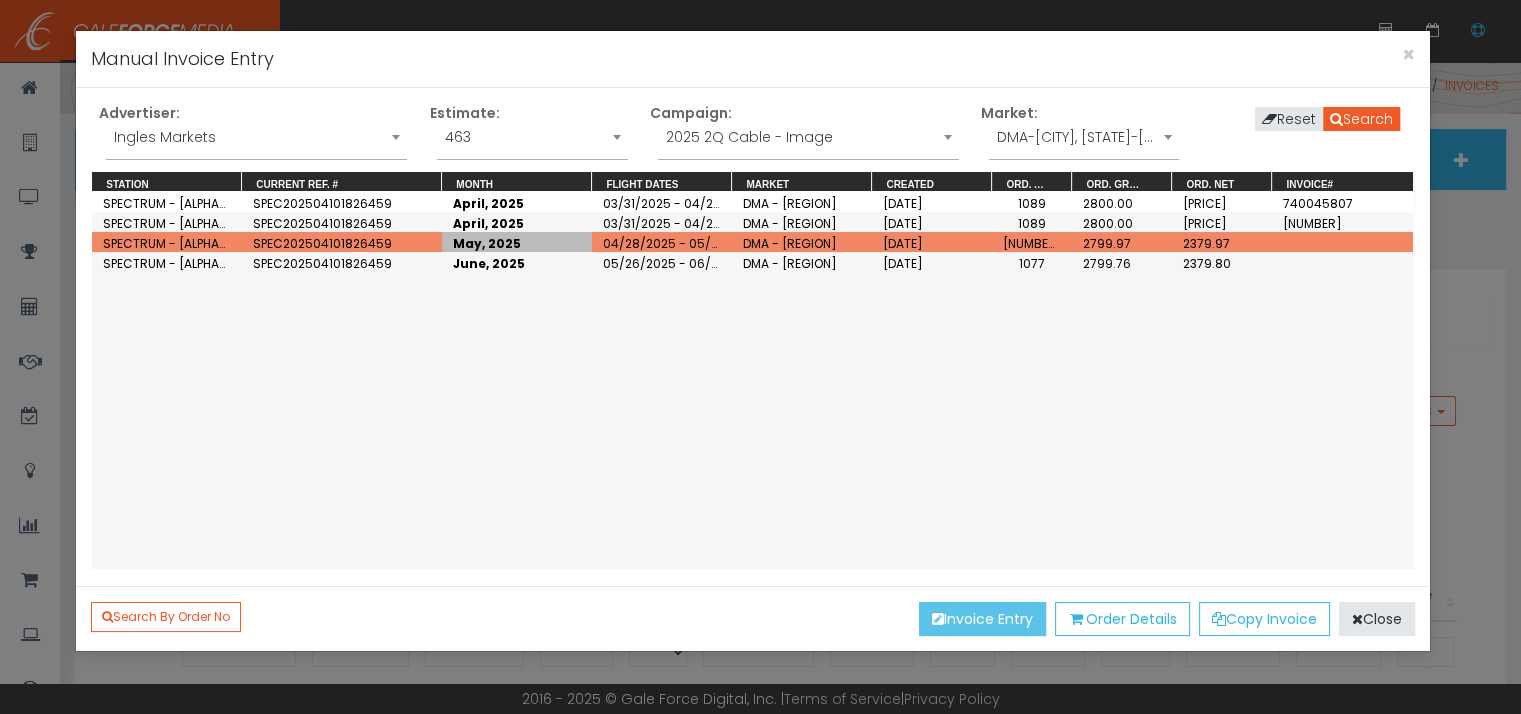 click on "Invoice Entry" at bounding box center [982, 619] 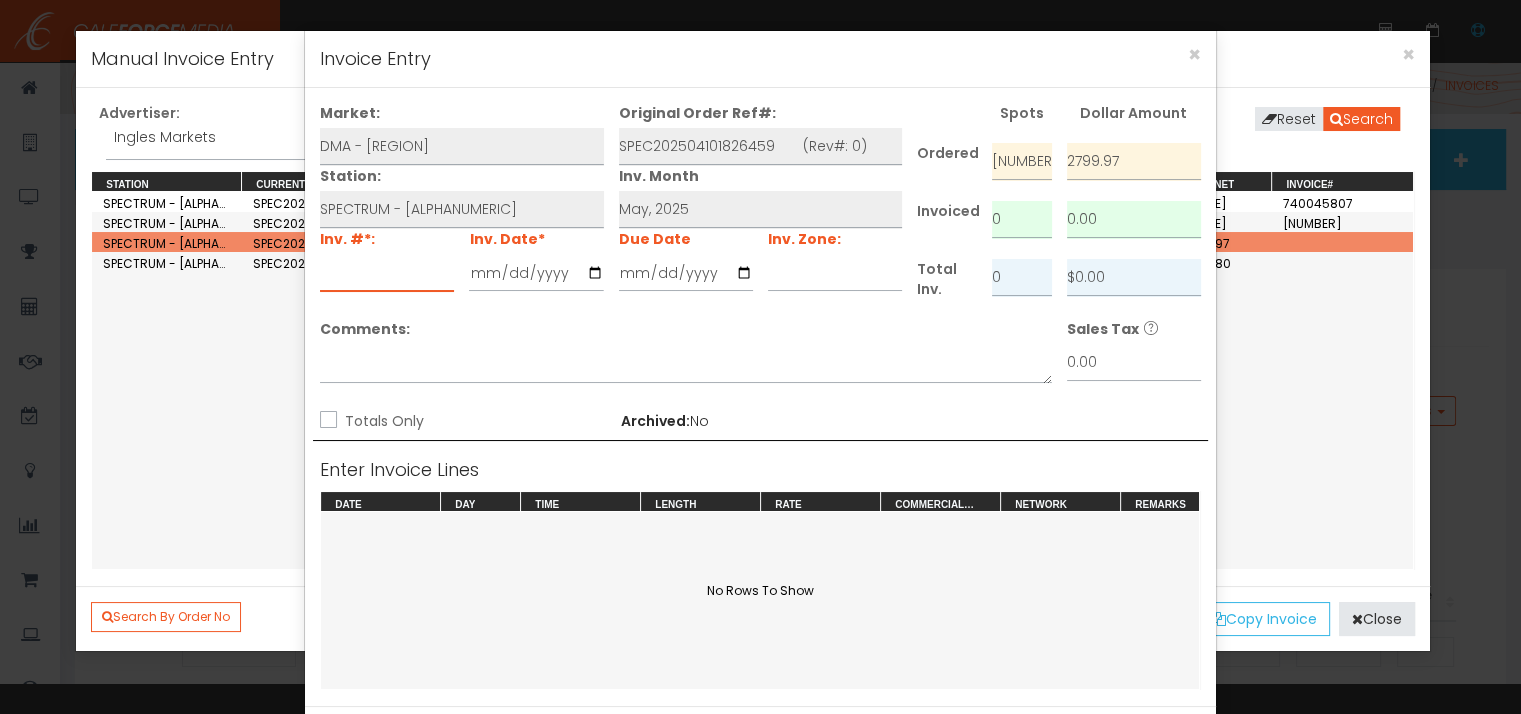 click at bounding box center [387, 273] 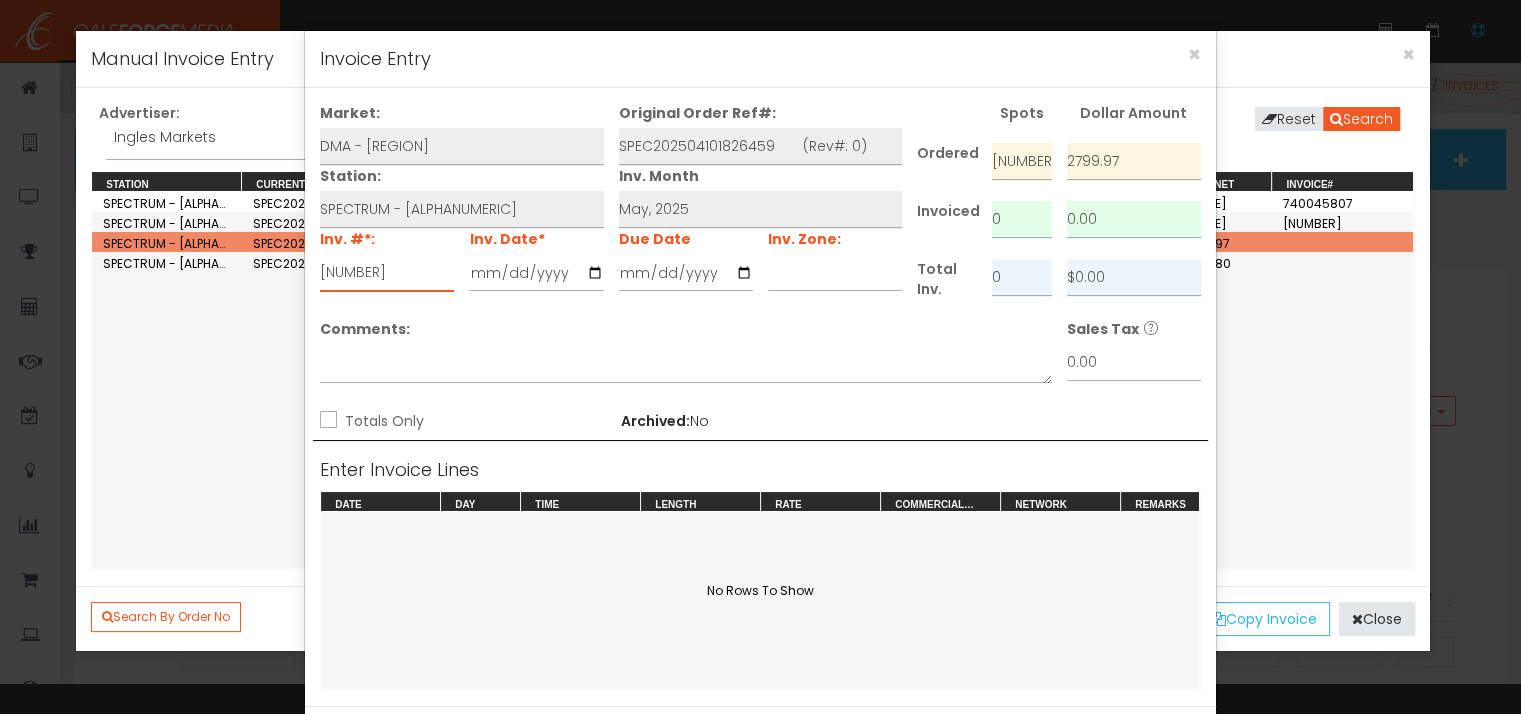type on "[NUMBER]" 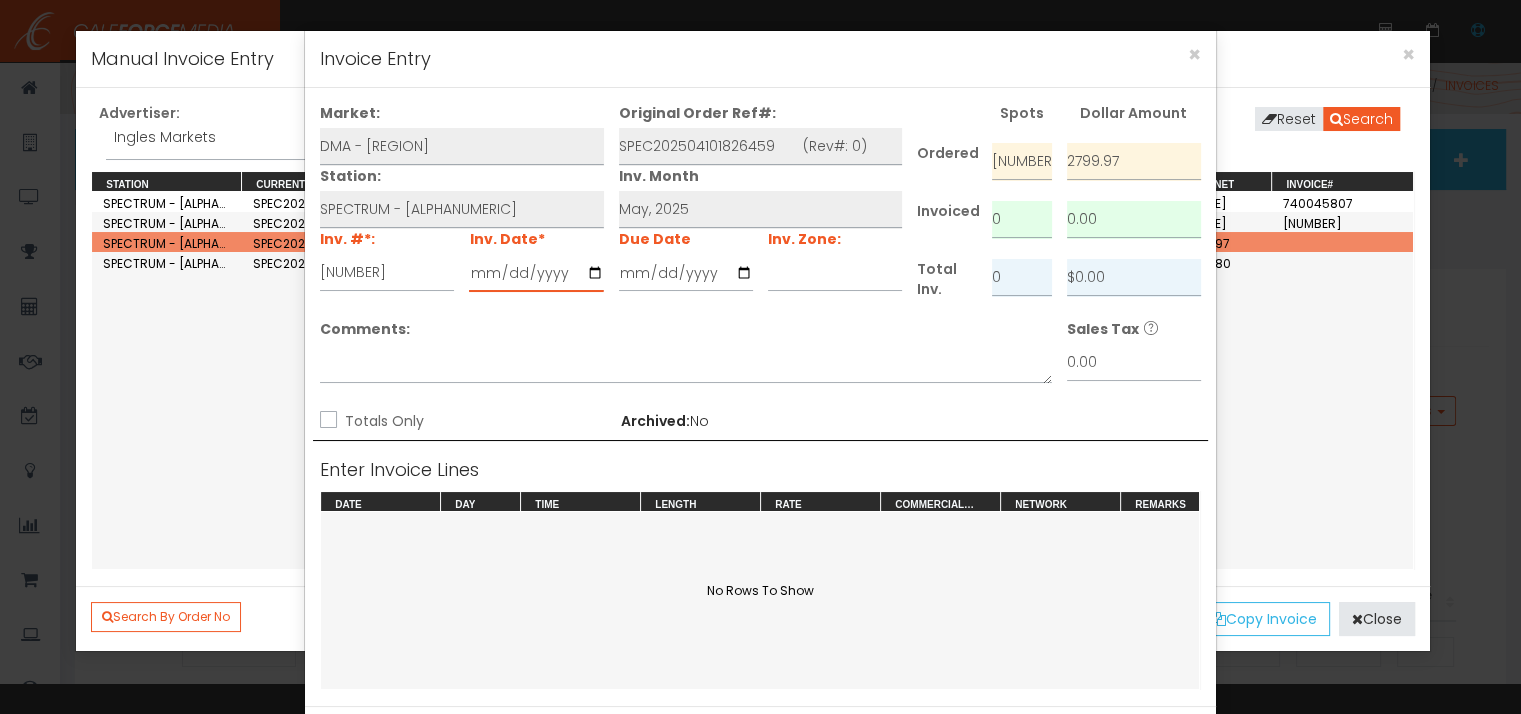 type on "2025-05-25" 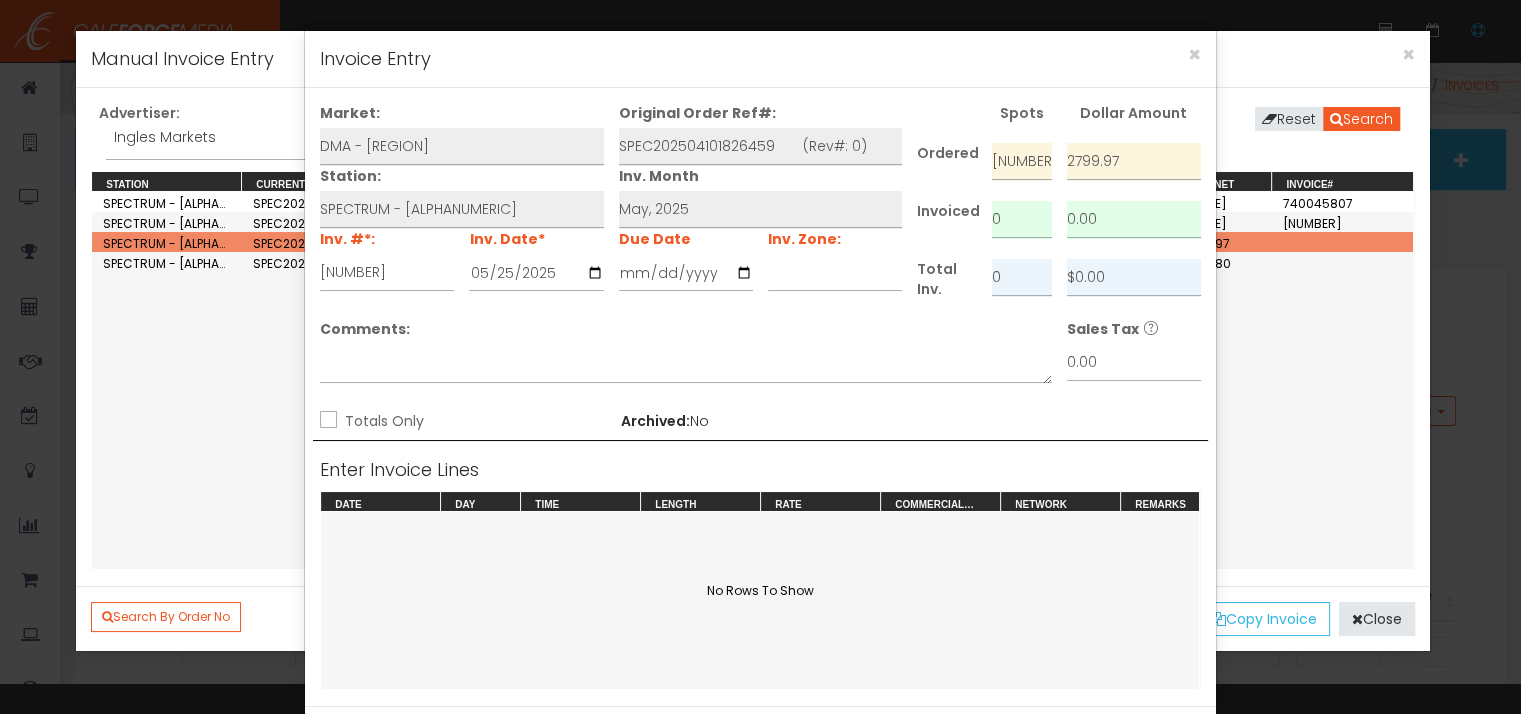 click on "Totals Only" at bounding box center (382, 421) 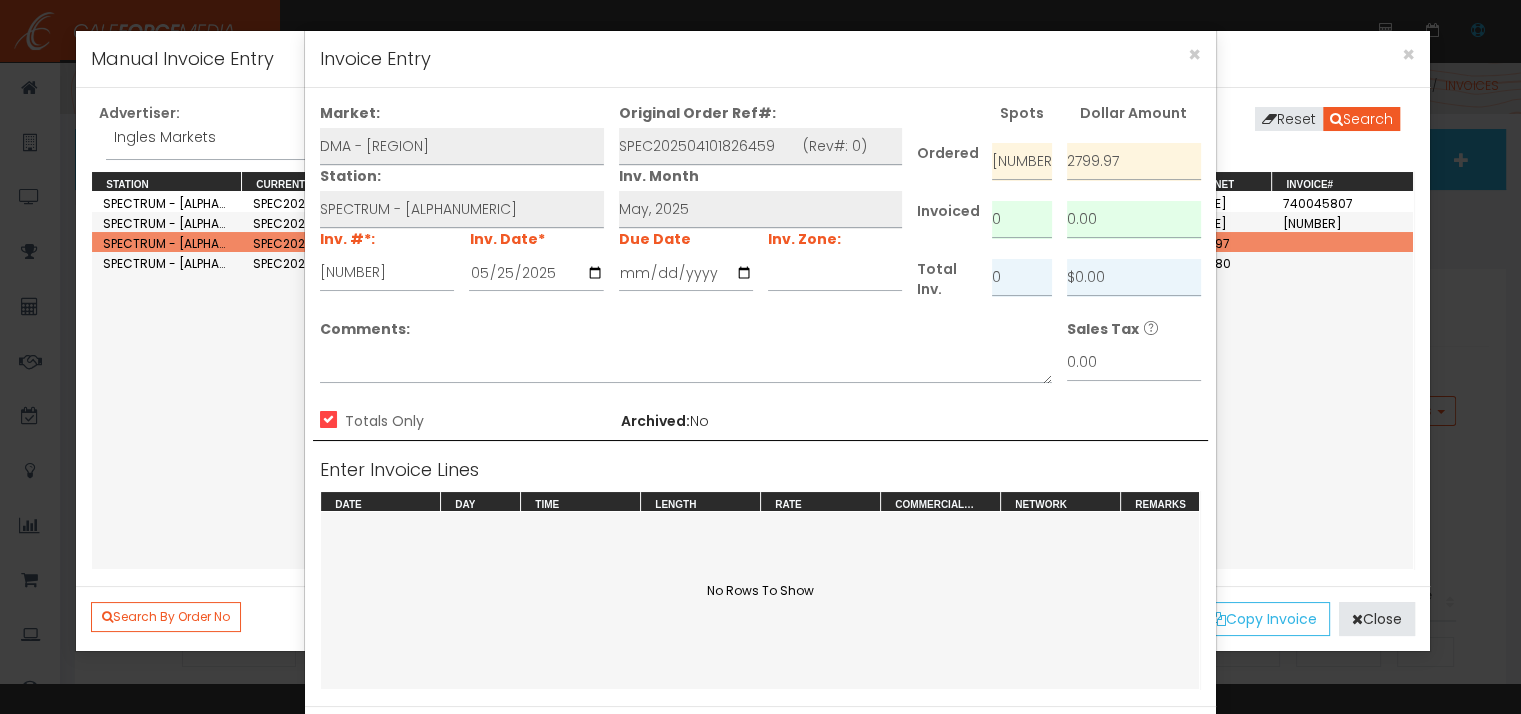 click on "Totals Only" at bounding box center [382, 421] 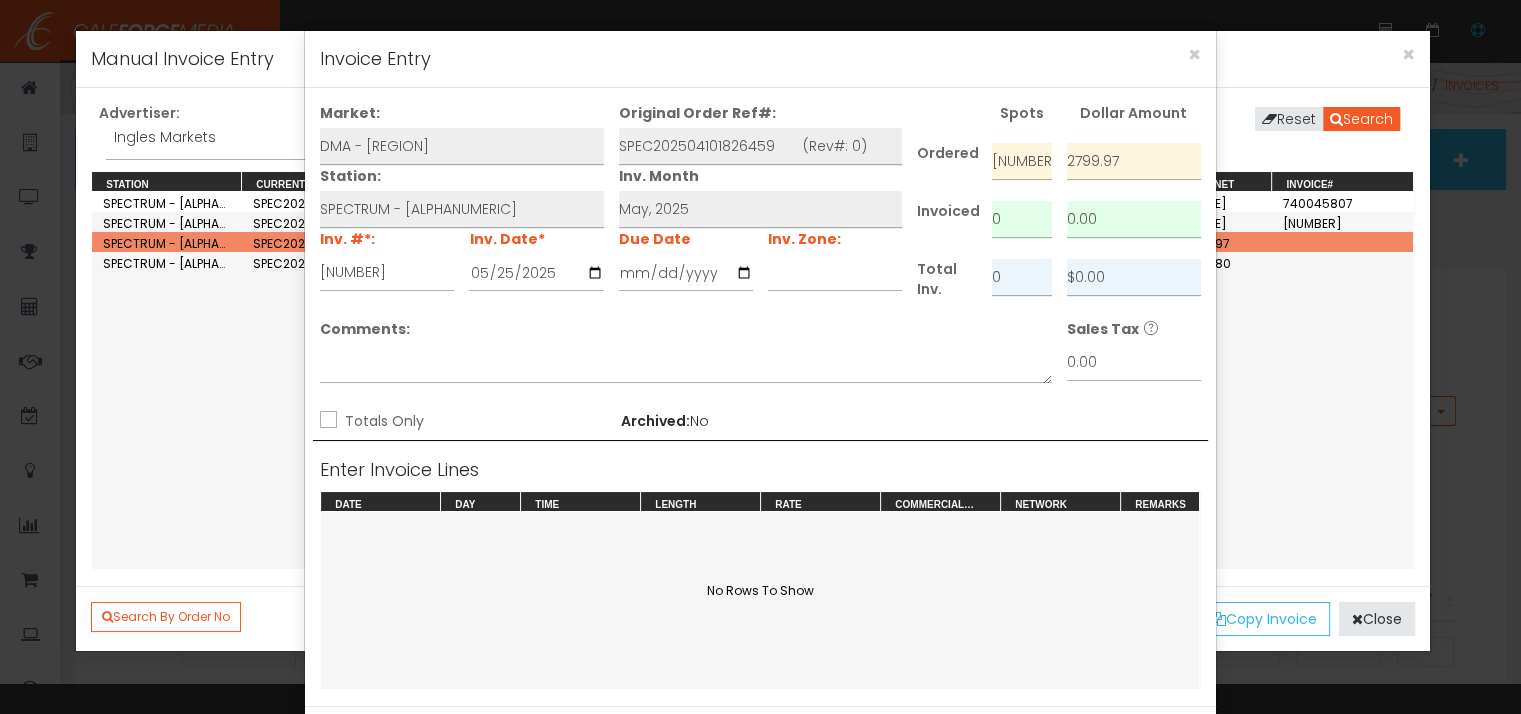 click on "Totals Only" at bounding box center (382, 421) 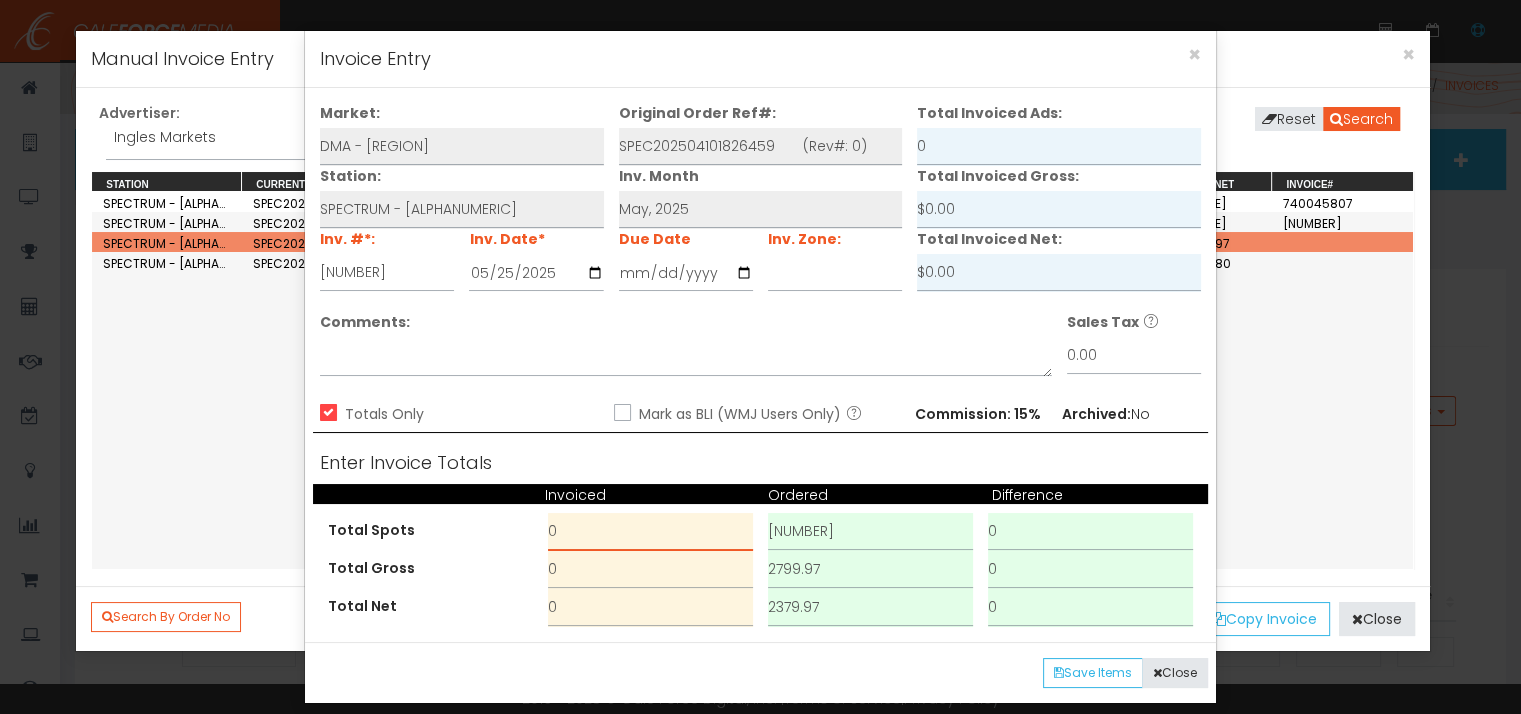 click on "0" at bounding box center [650, 532] 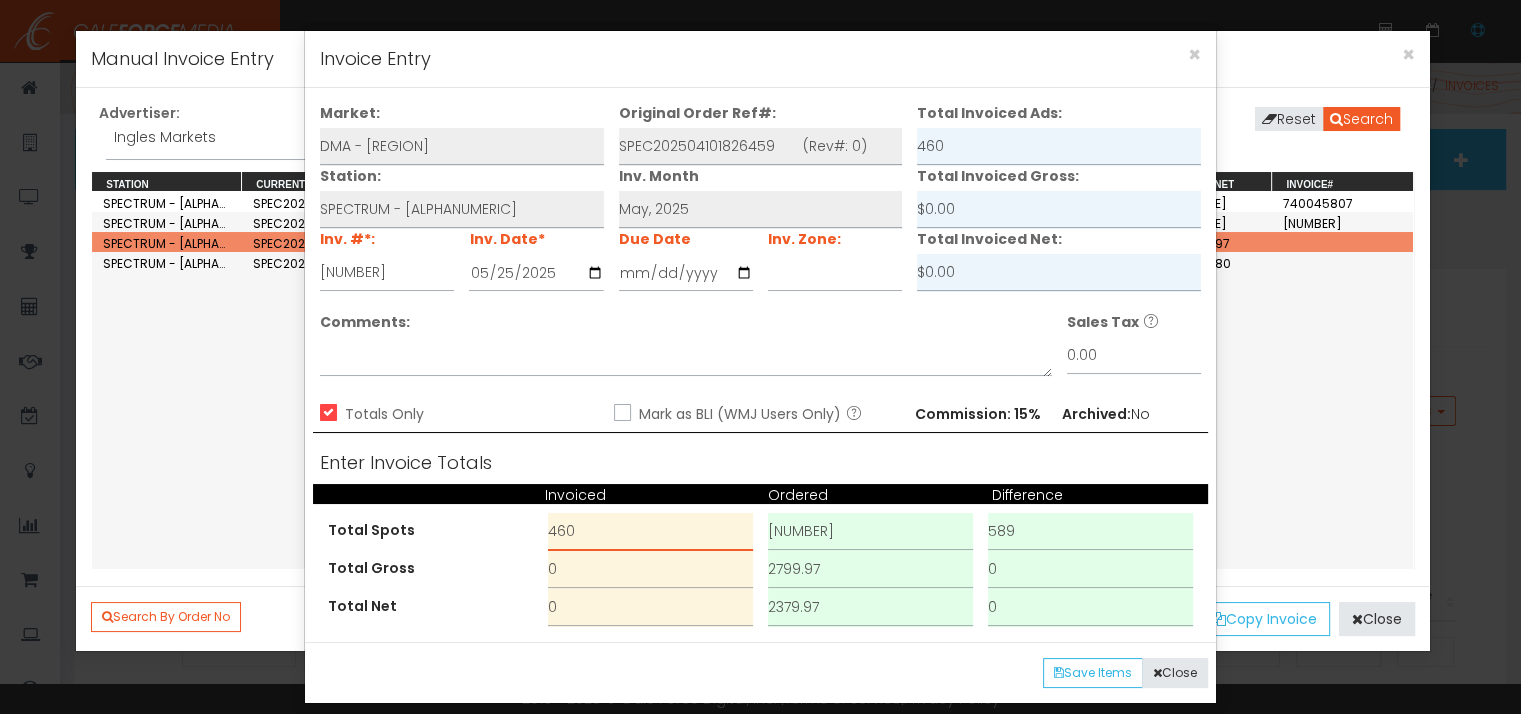 type on "460" 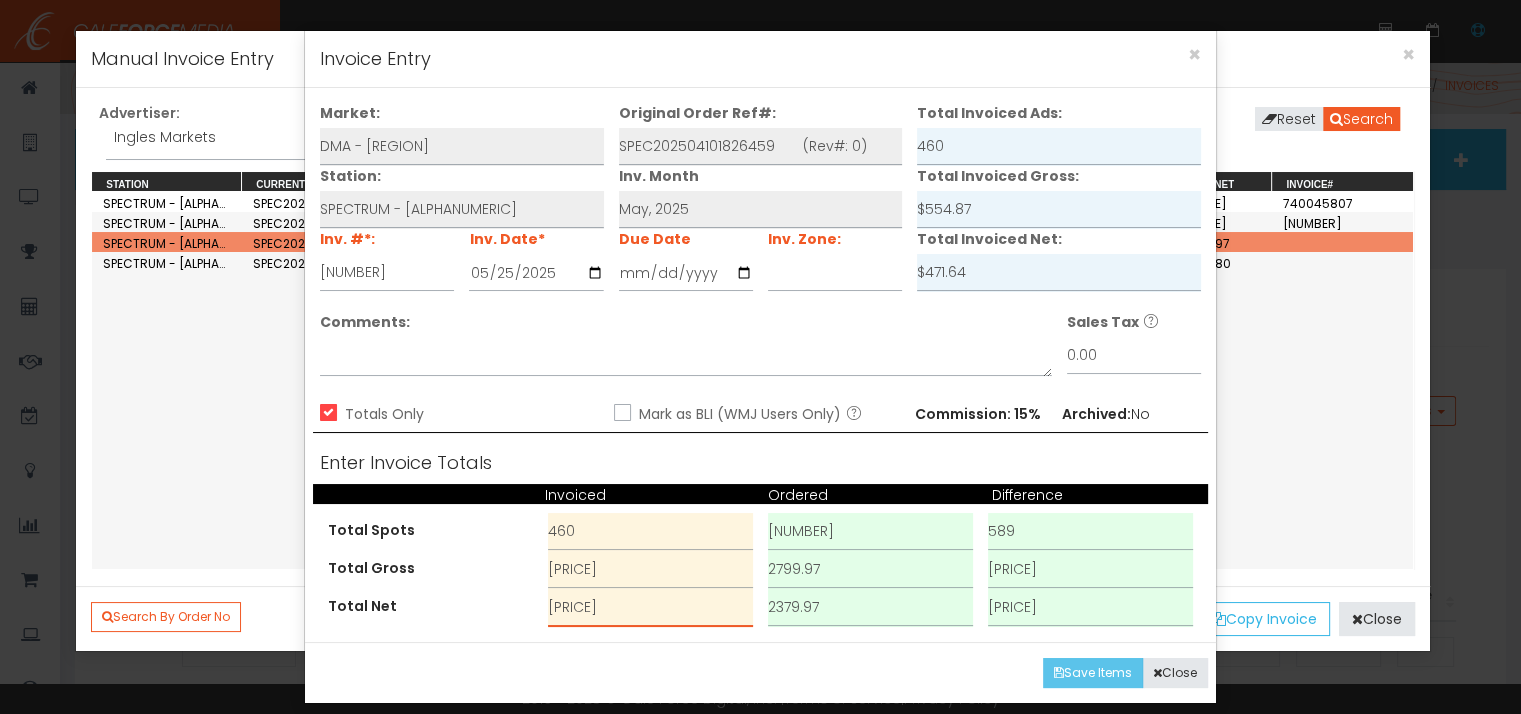 type on "[PRICE]" 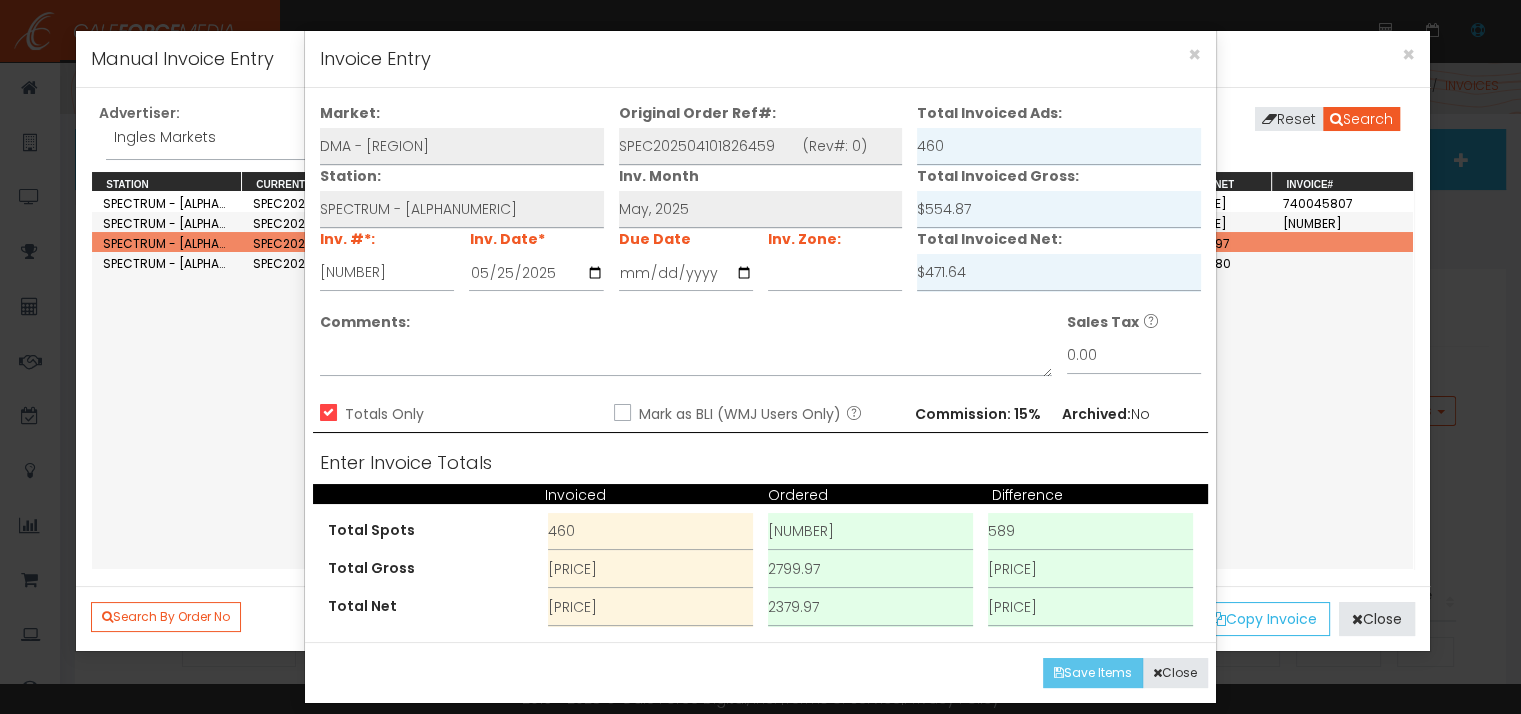 click on "Save Items" at bounding box center (1093, 673) 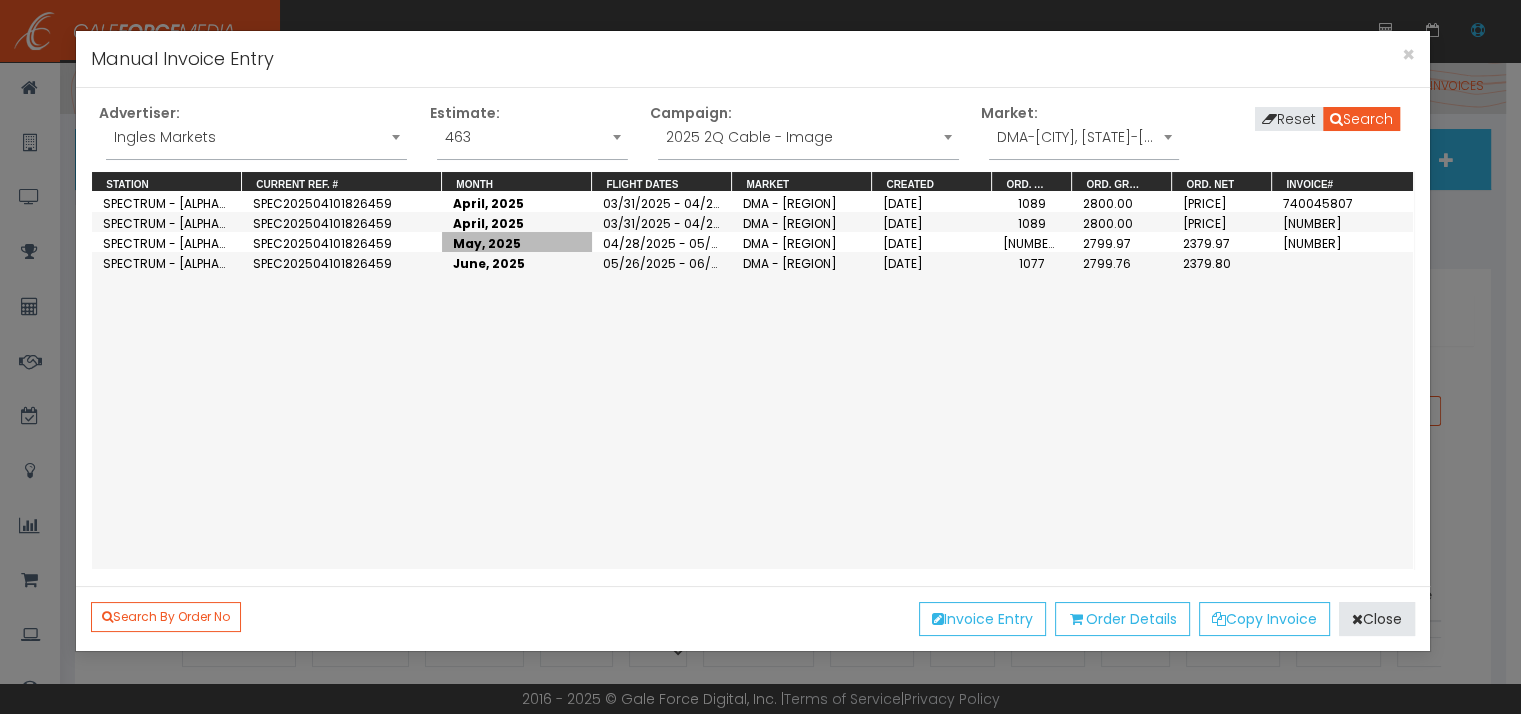 click on "May, 2025" at bounding box center [517, 242] 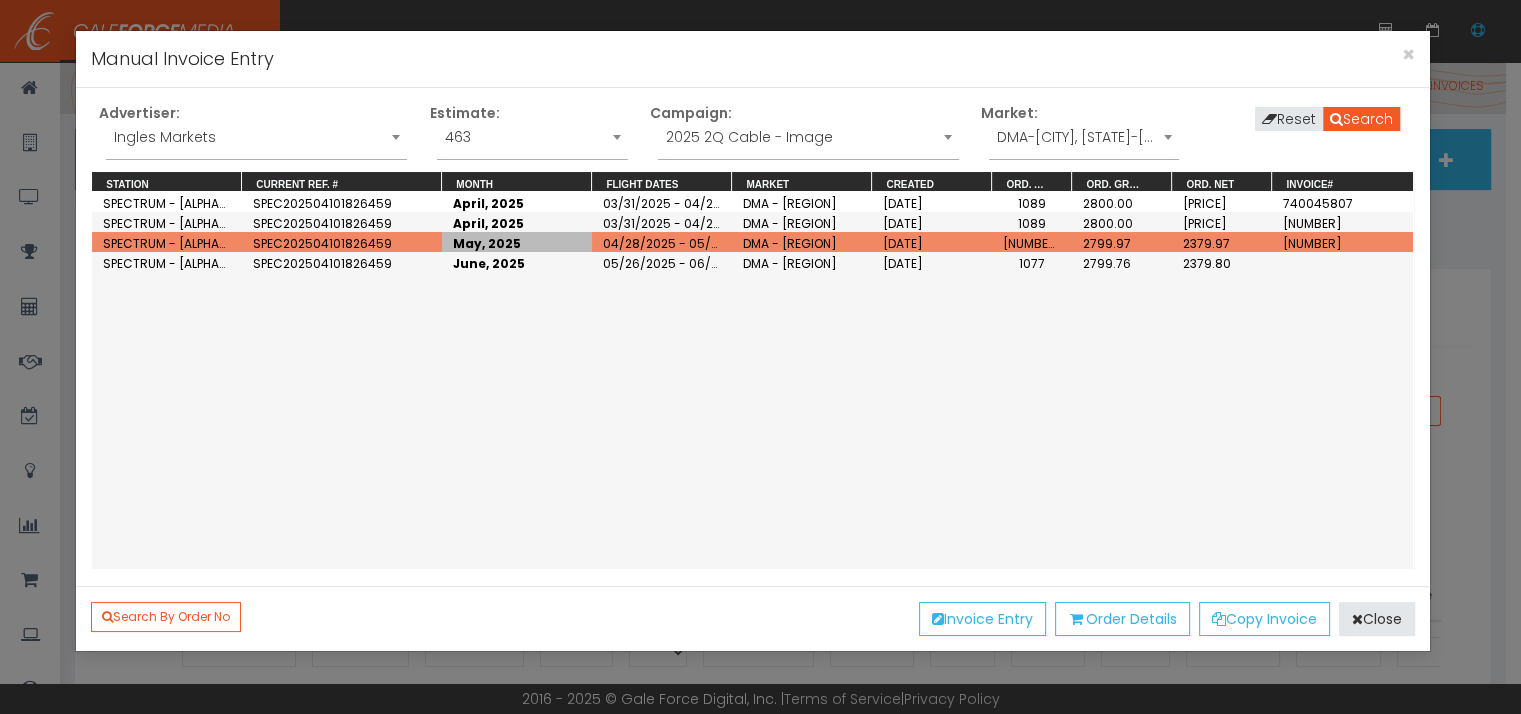 click on "May, 2025" at bounding box center (517, 242) 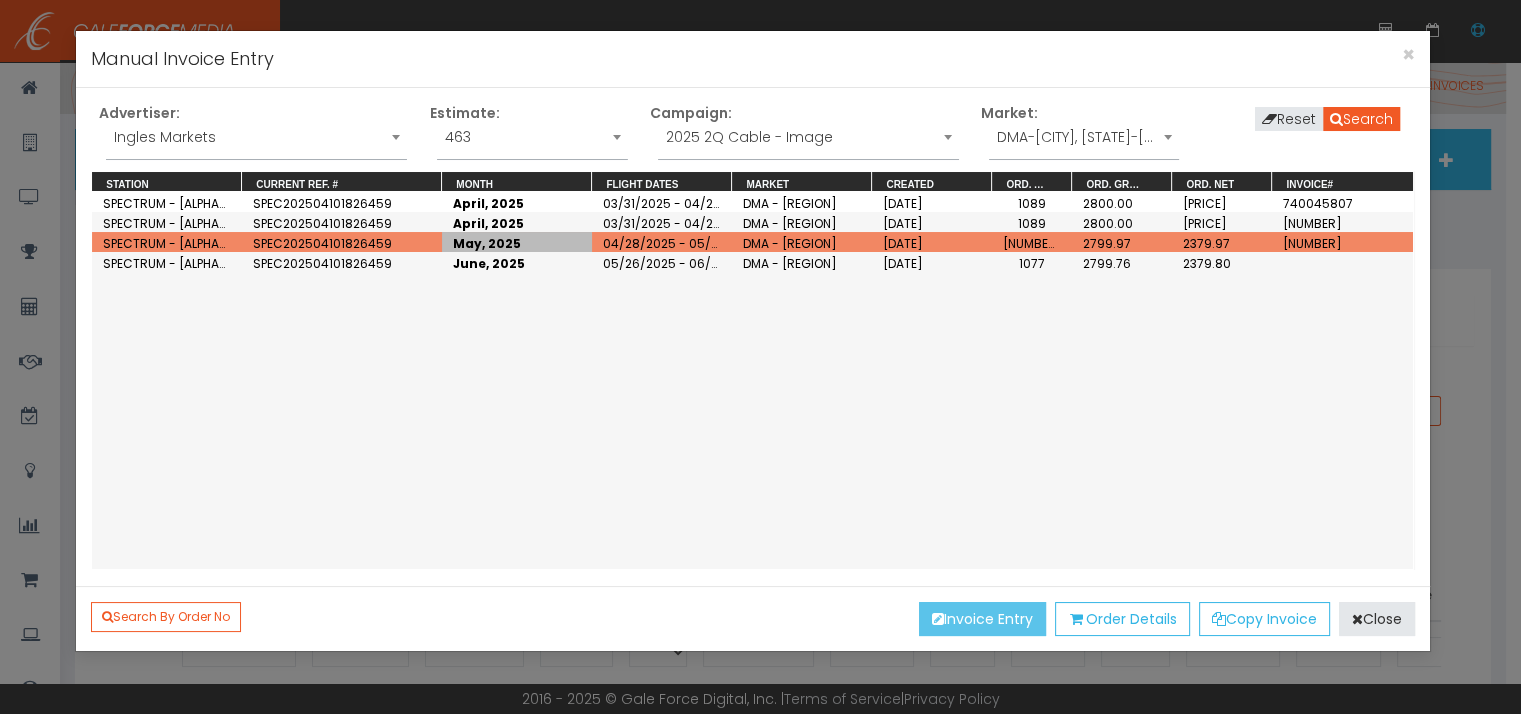 click on "Invoice Entry" at bounding box center [982, 619] 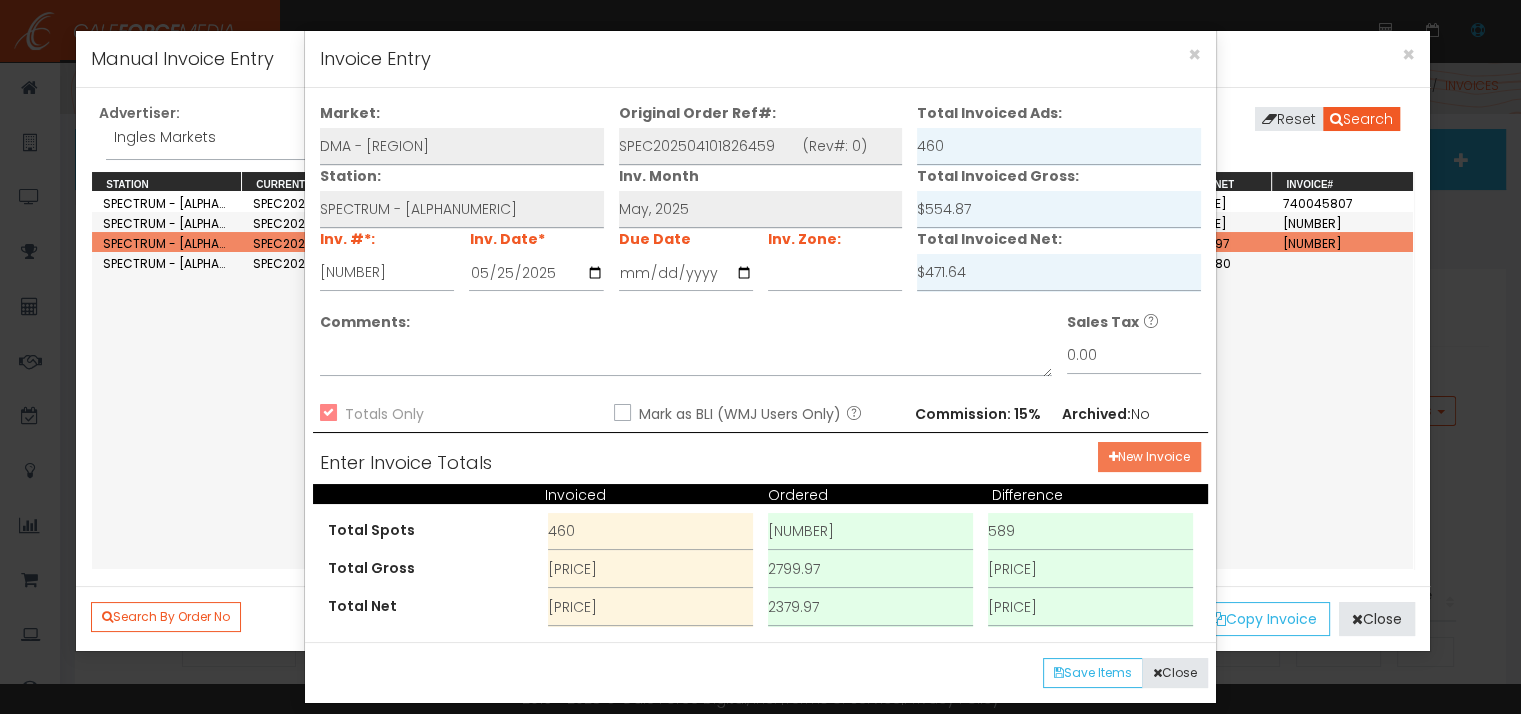 click on "New Invoice" at bounding box center (1149, 457) 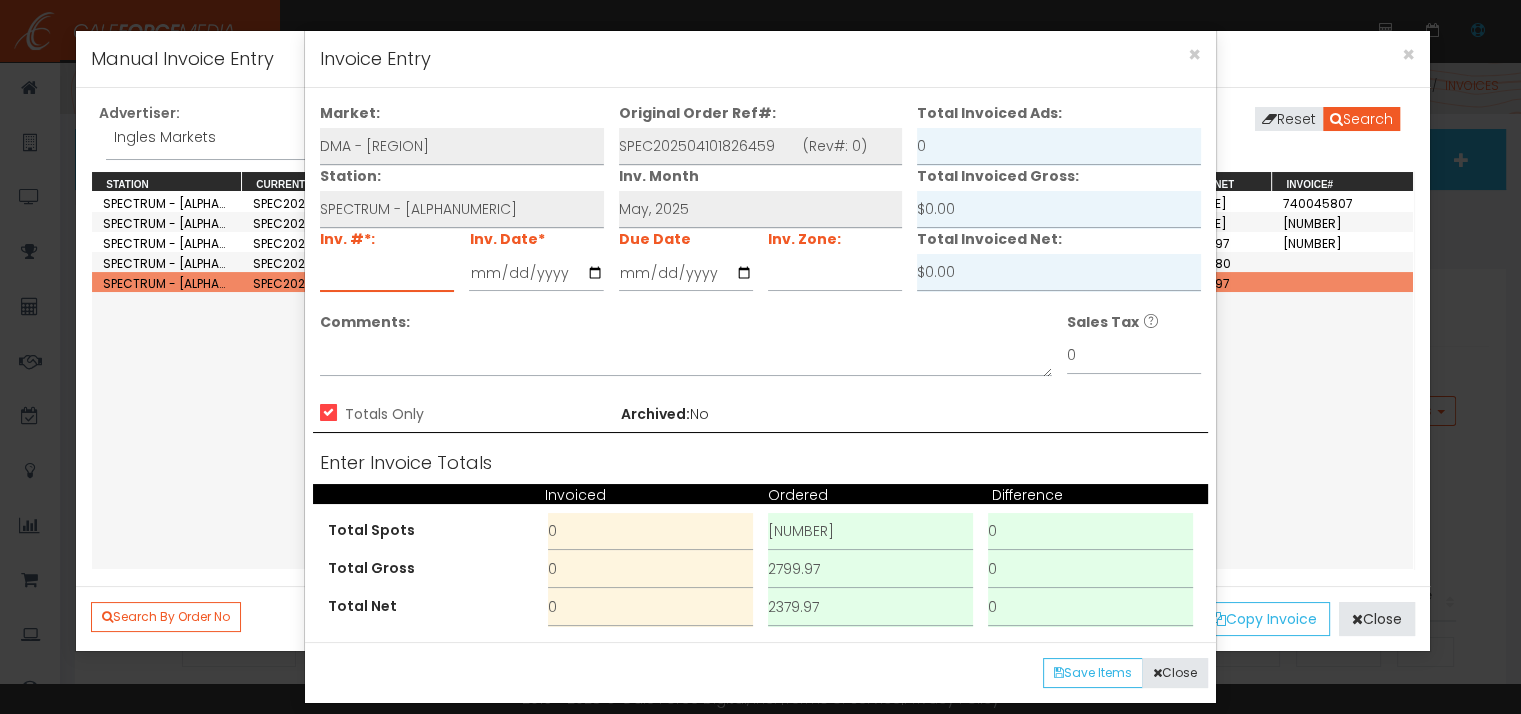 click at bounding box center (387, 273) 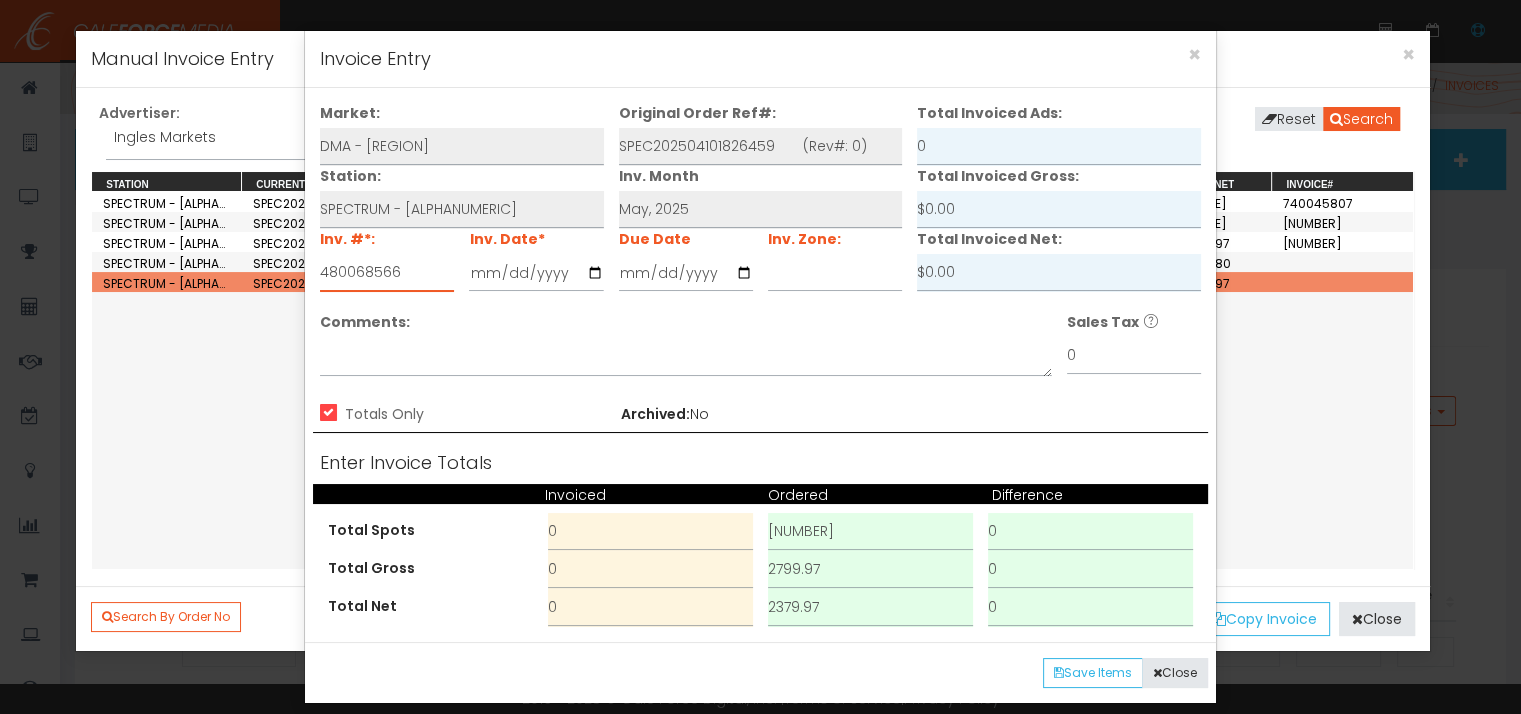 type on "480068566" 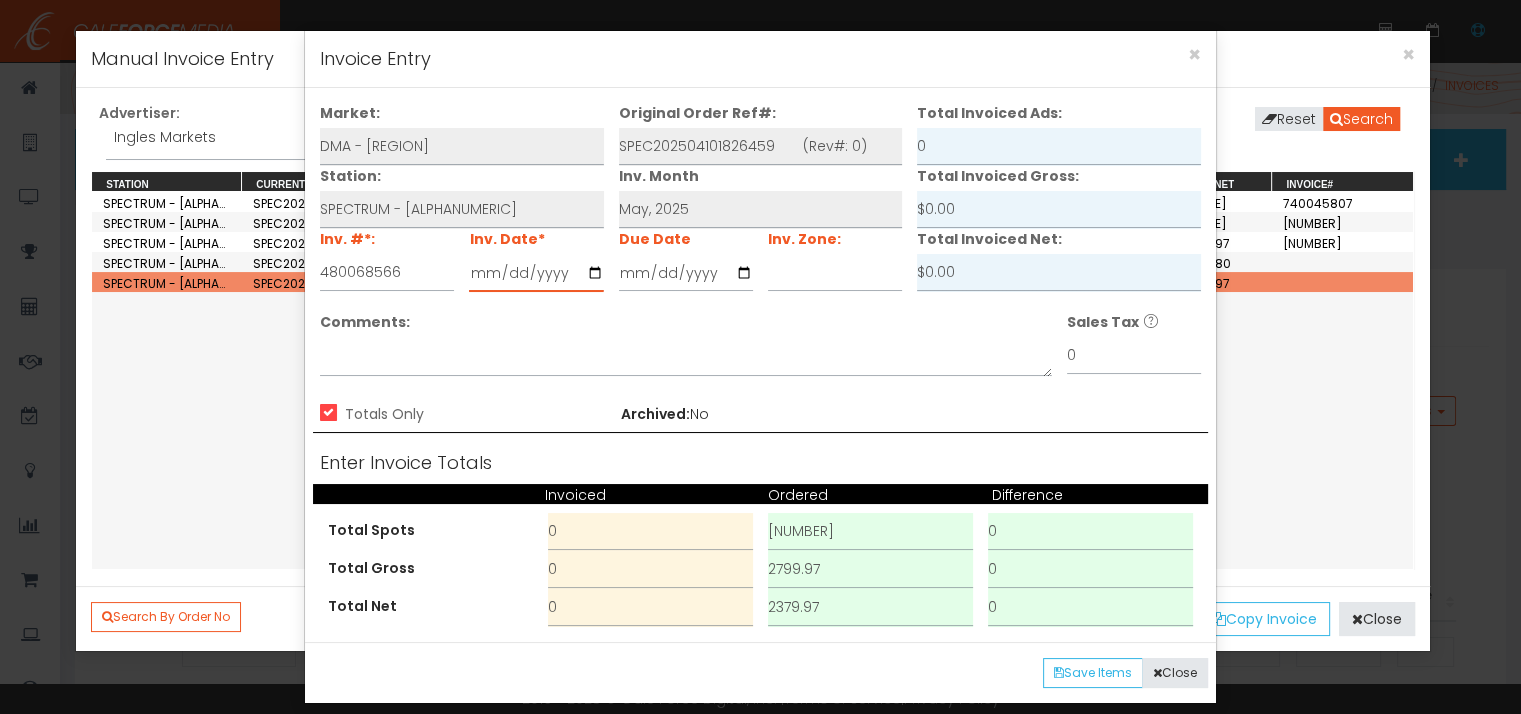 type on "2025-05-25" 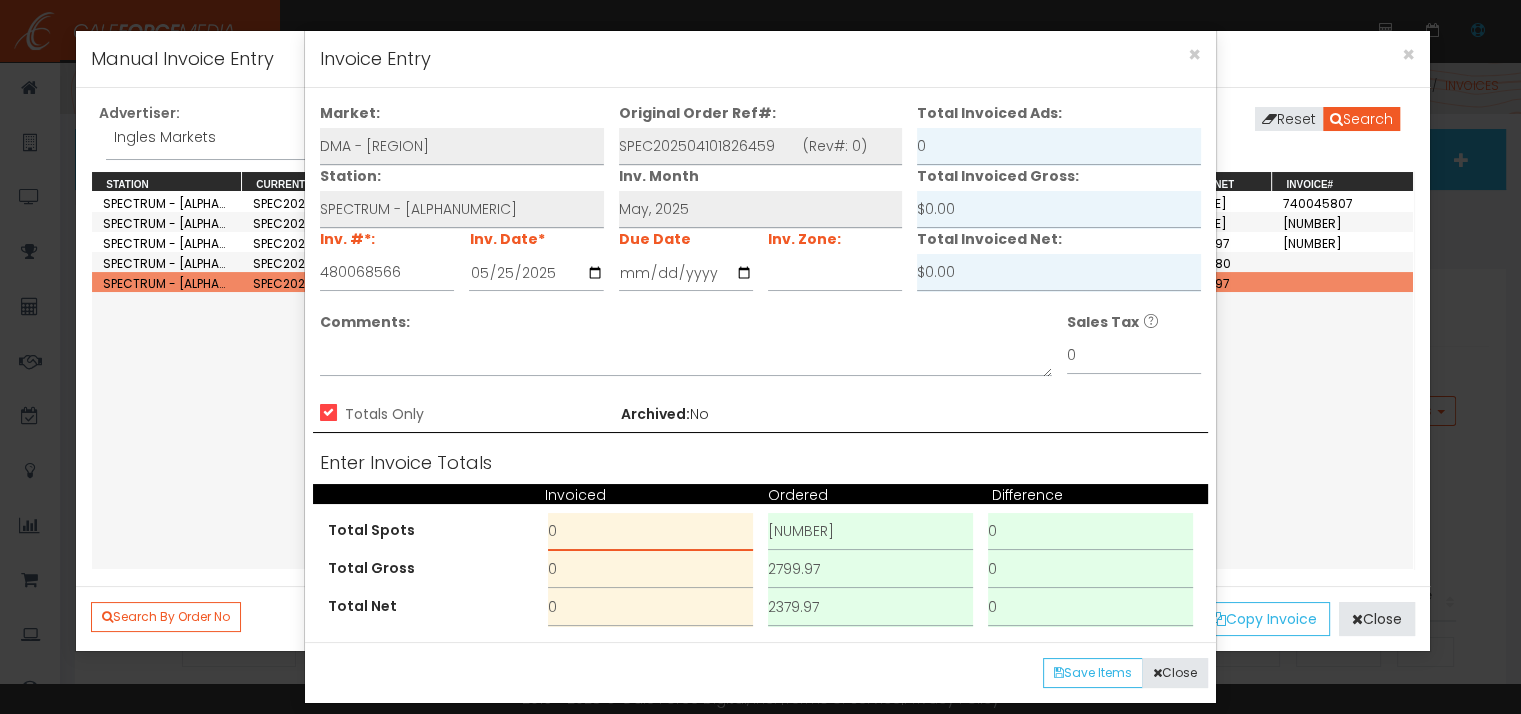 click on "0" at bounding box center [650, 532] 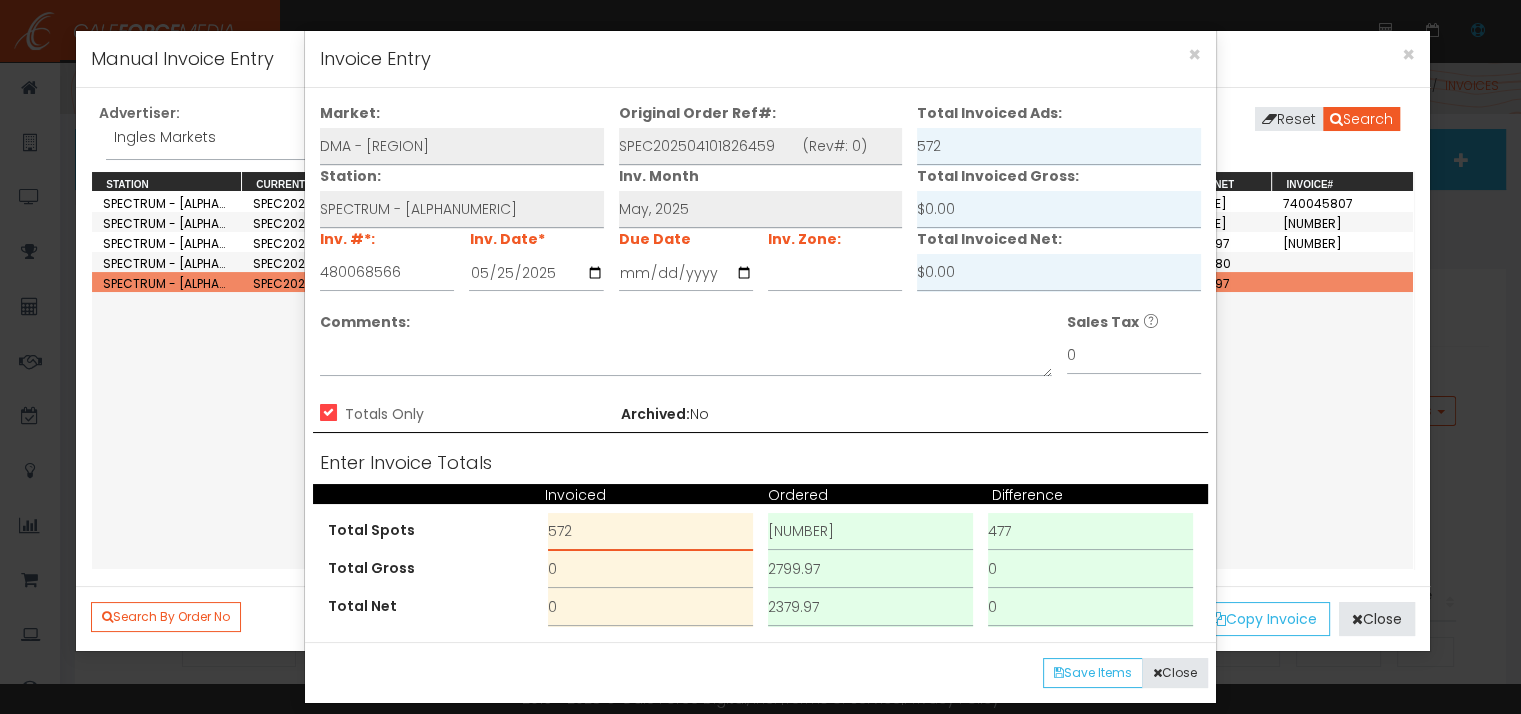 type on "572" 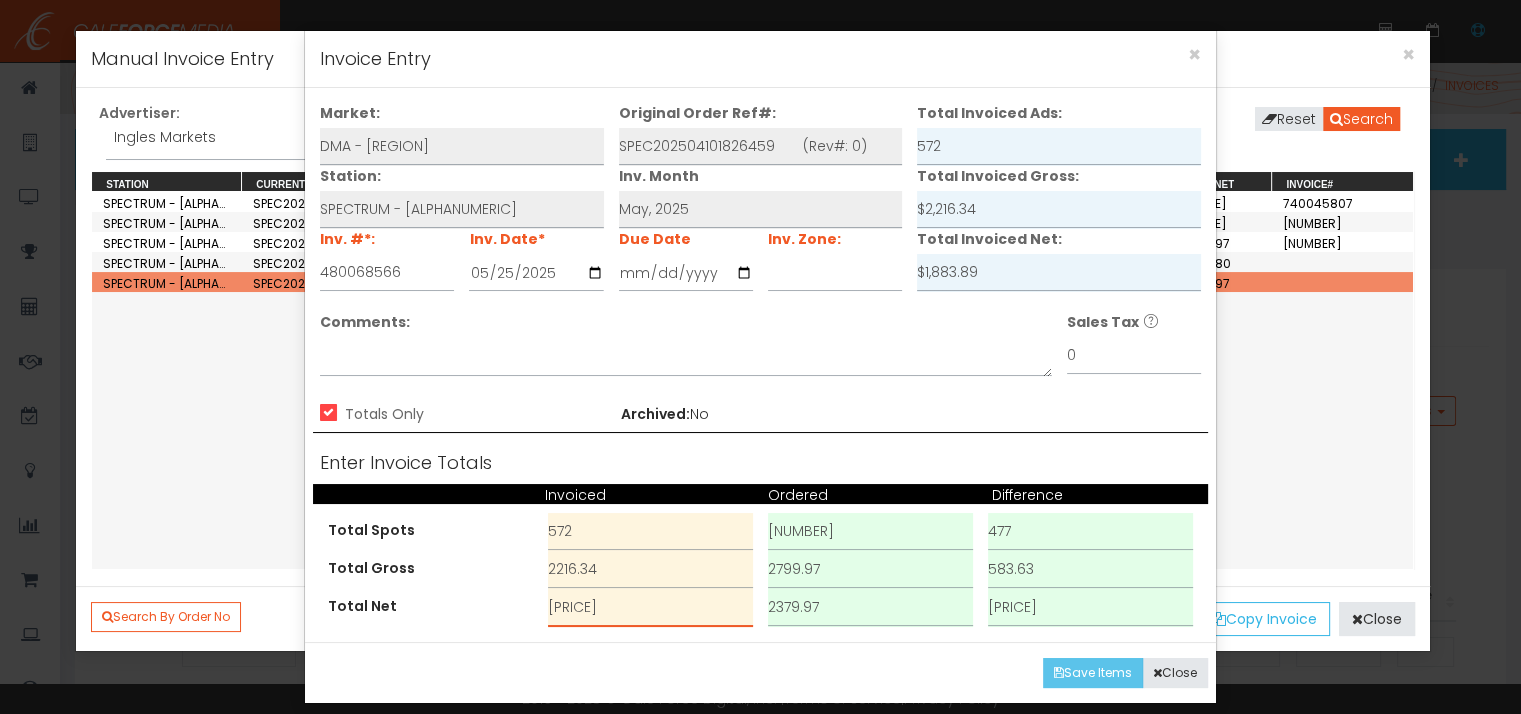 type on "[PRICE]" 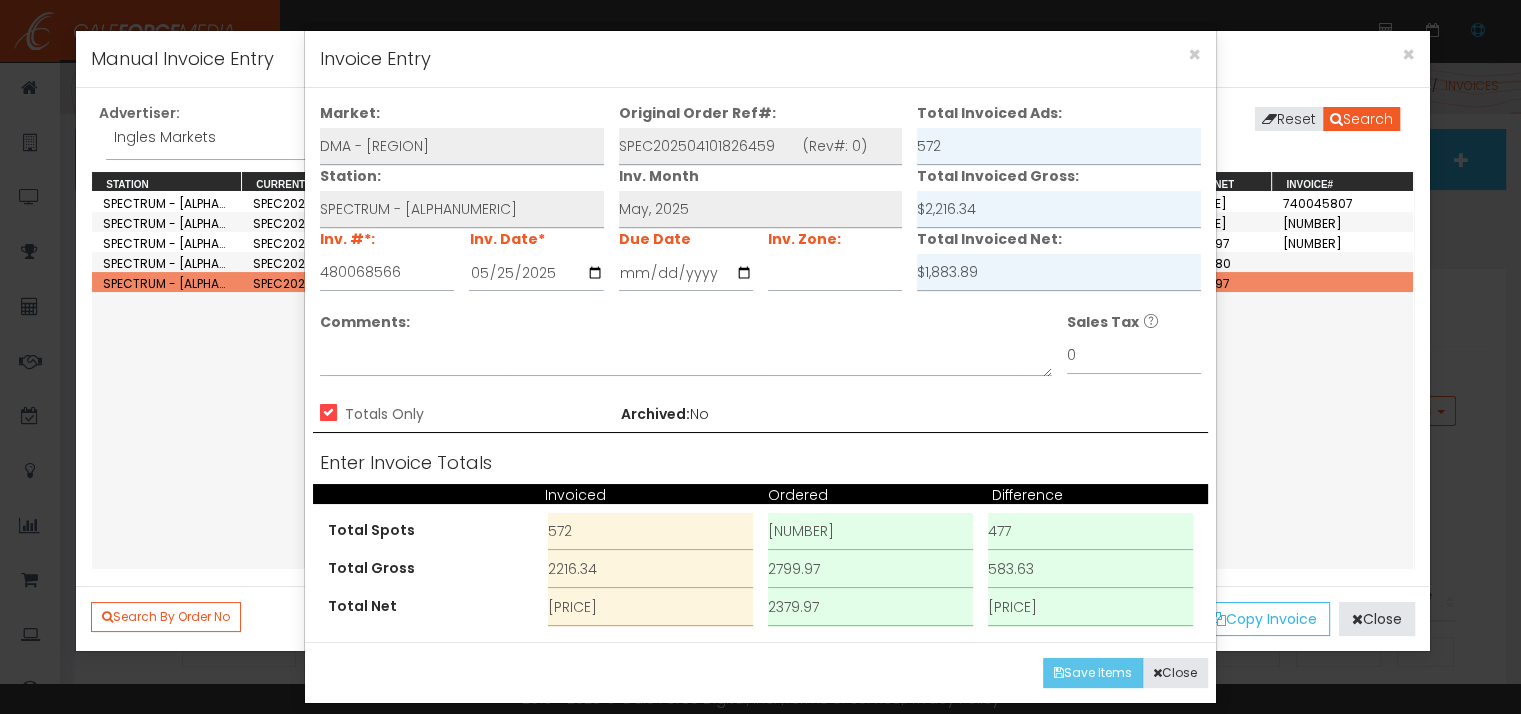 click on "Save Items" at bounding box center [1093, 673] 